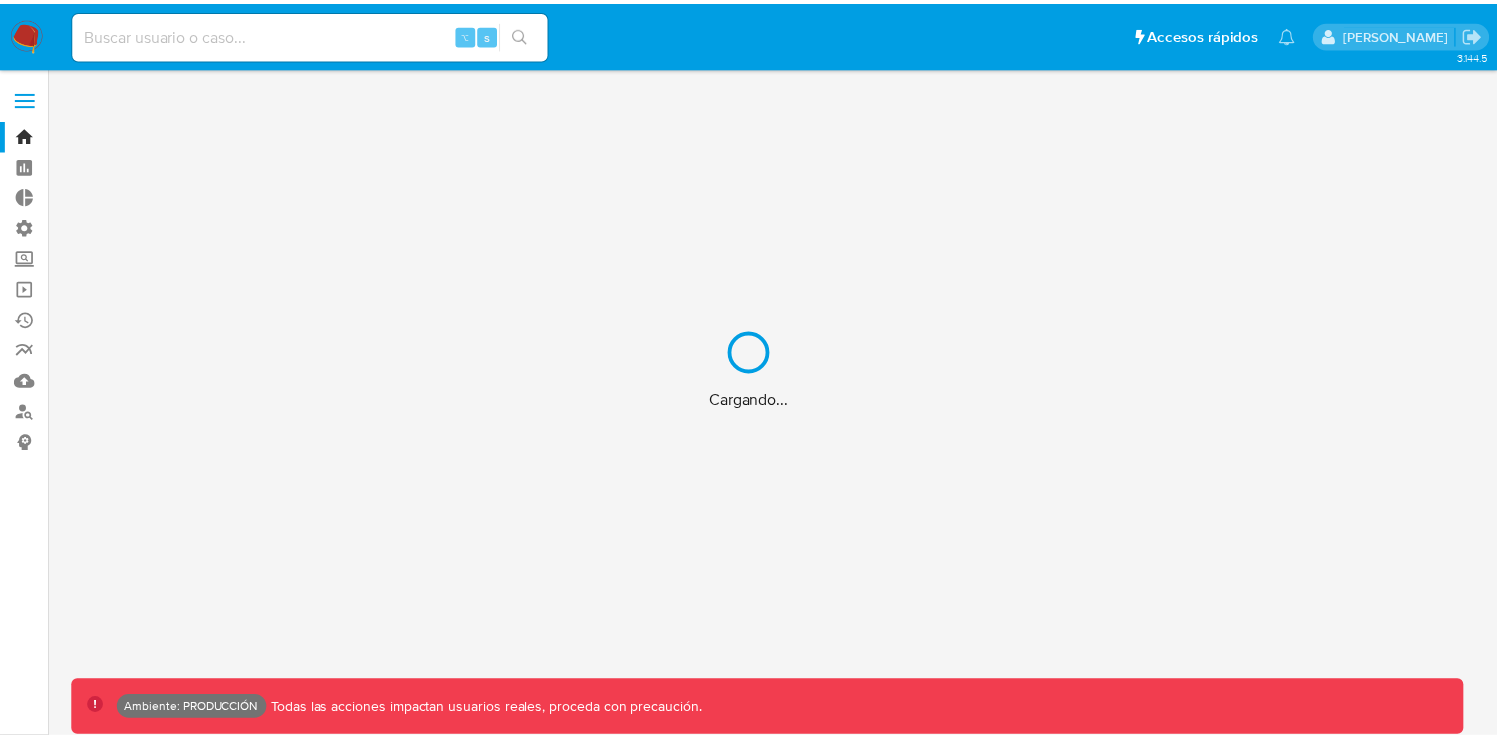 scroll, scrollTop: 0, scrollLeft: 0, axis: both 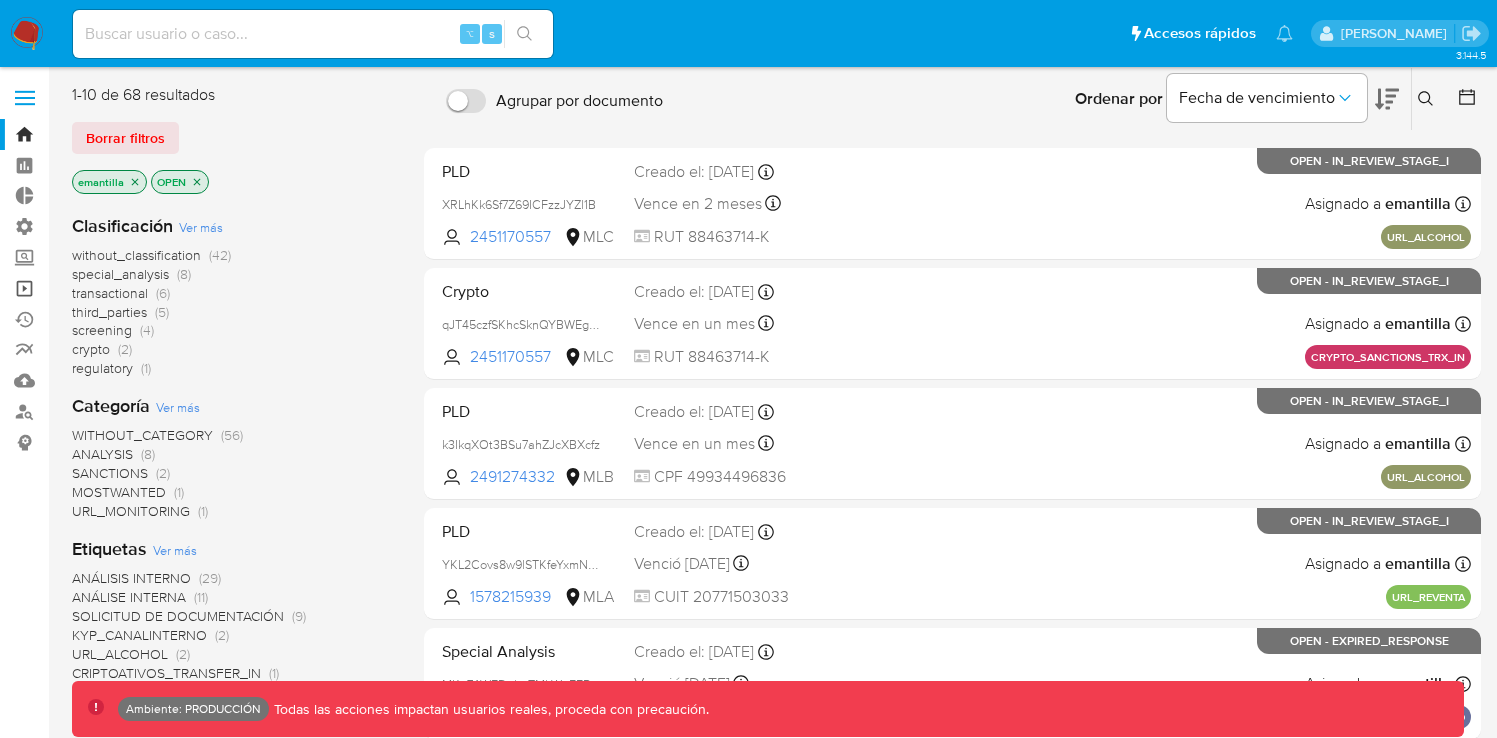 click on "Operaciones masivas" at bounding box center [119, 288] 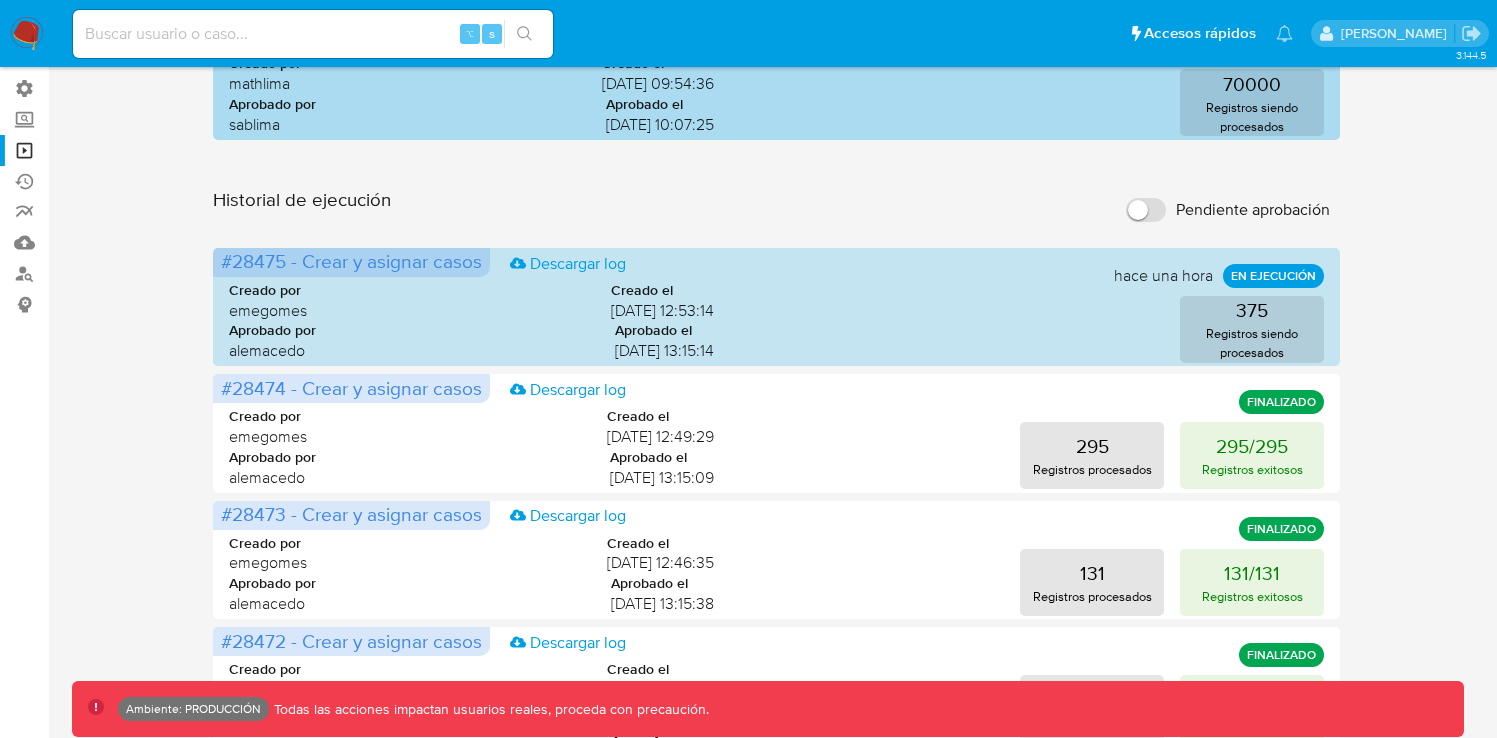 scroll, scrollTop: 169, scrollLeft: 0, axis: vertical 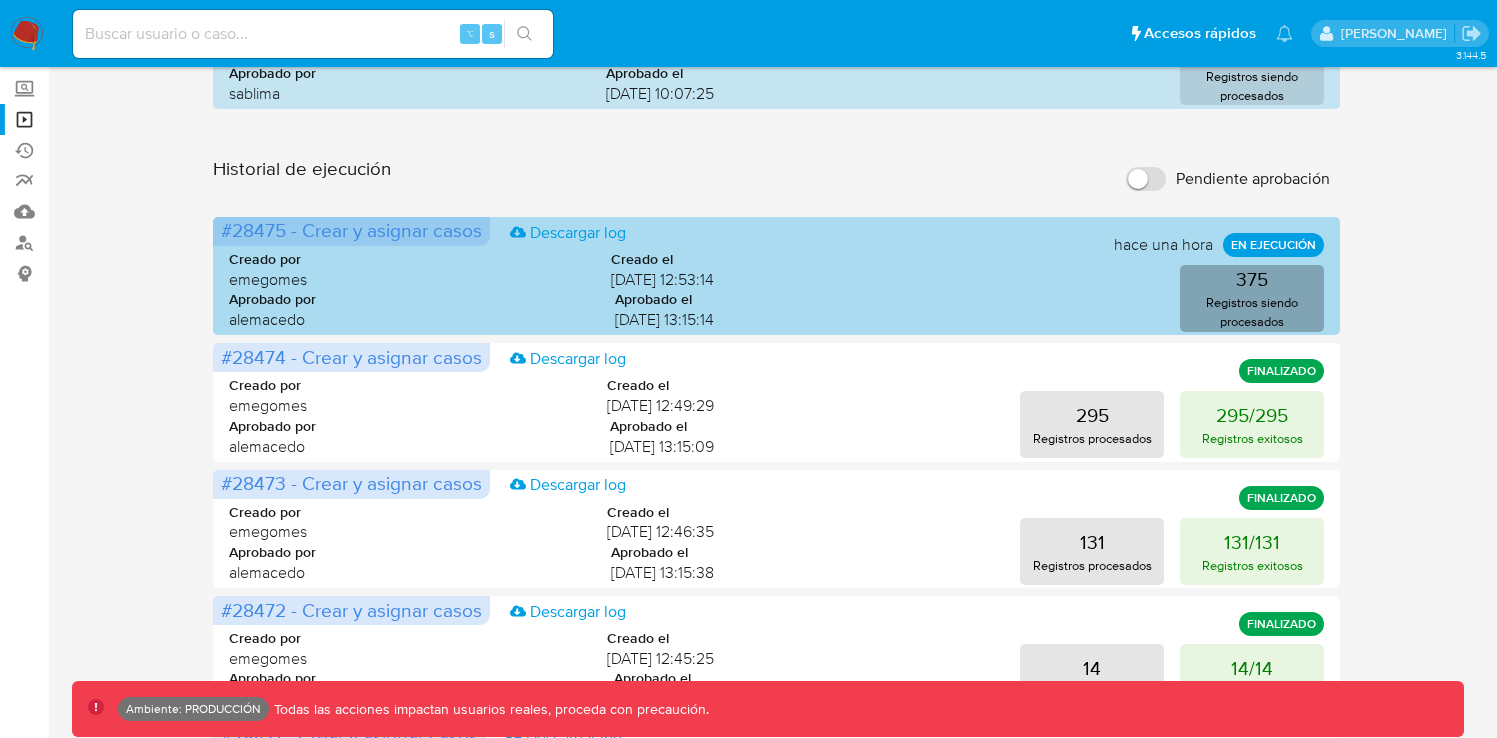 click on "Registros siendo procesados" at bounding box center (1252, 312) 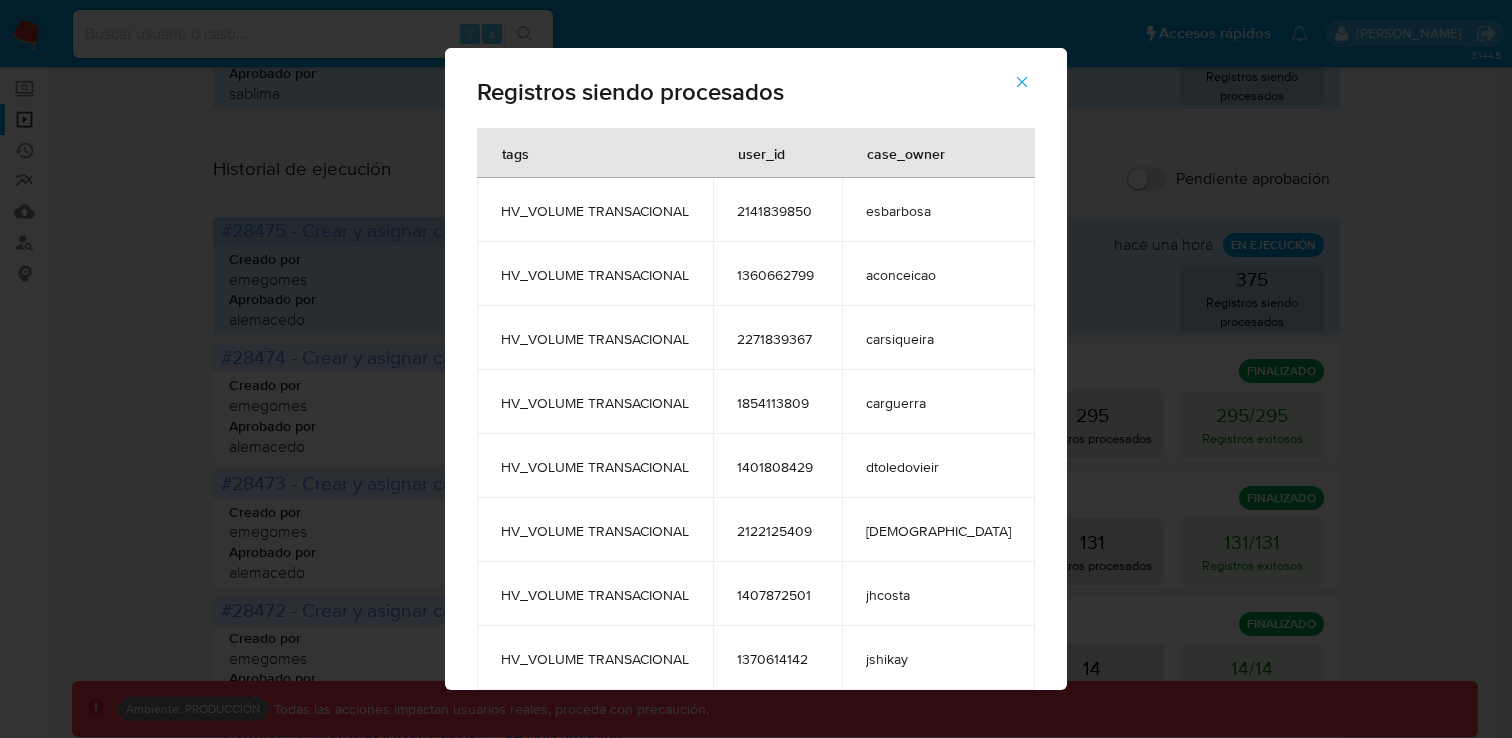 click on "HV_VOLUME TRANSACIONAL" at bounding box center [595, 211] 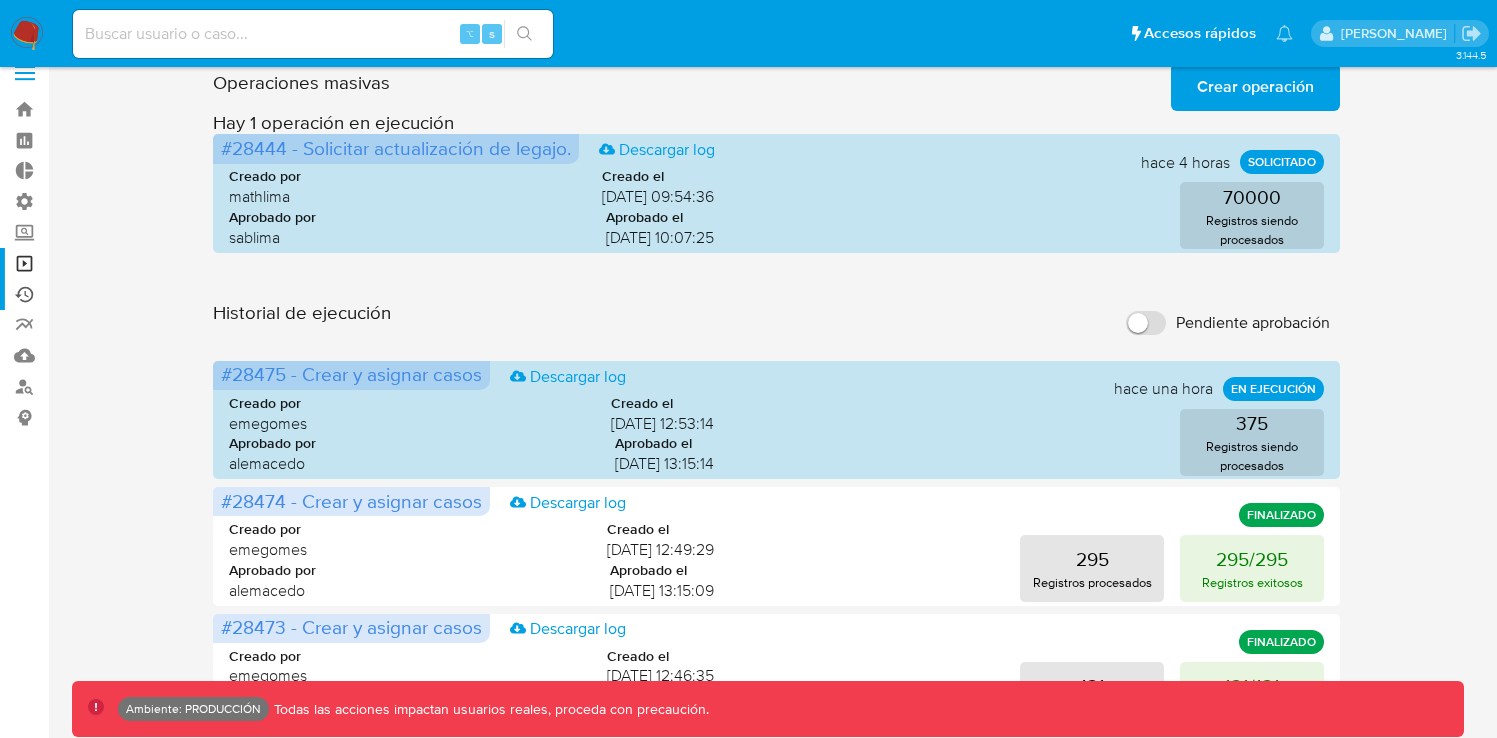 scroll, scrollTop: 0, scrollLeft: 0, axis: both 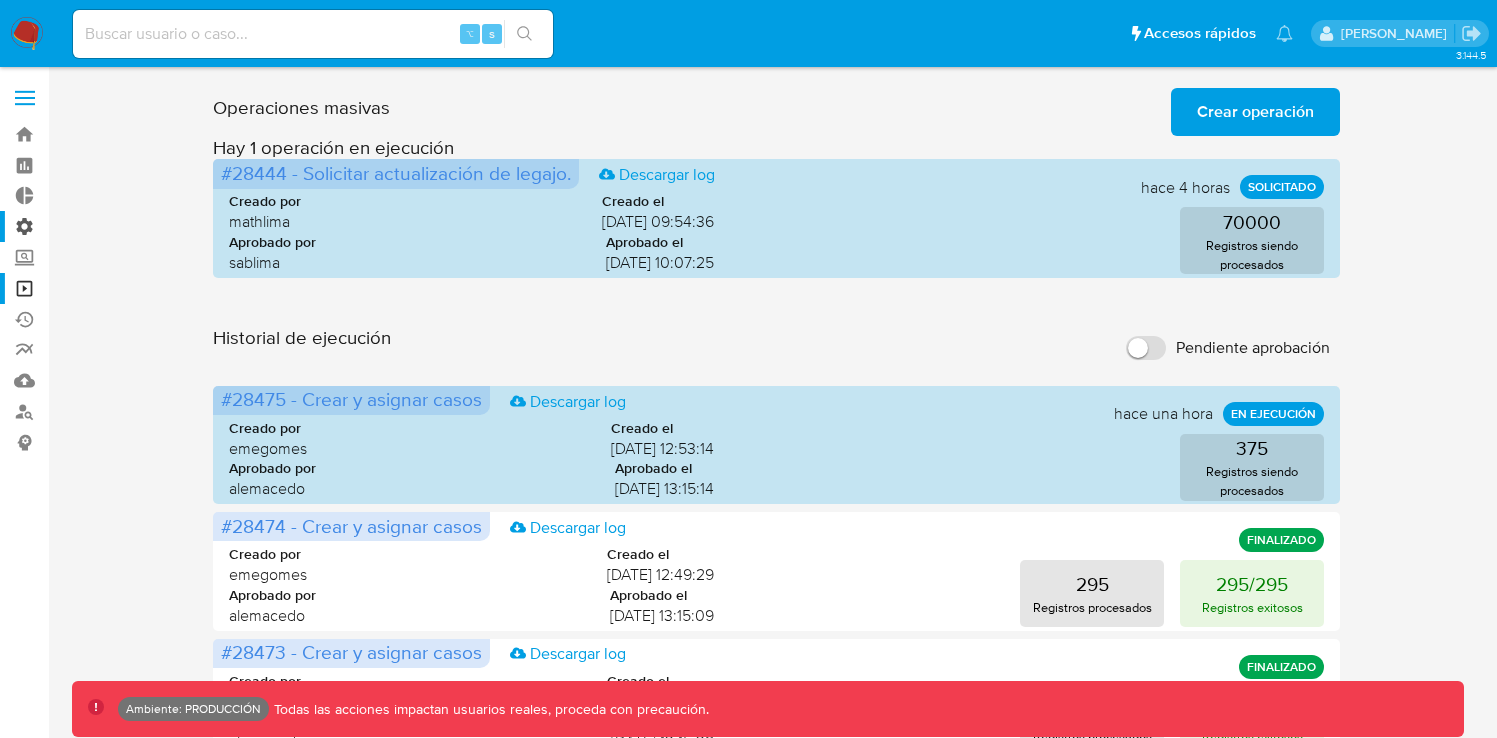 click on "Administración" at bounding box center (119, 226) 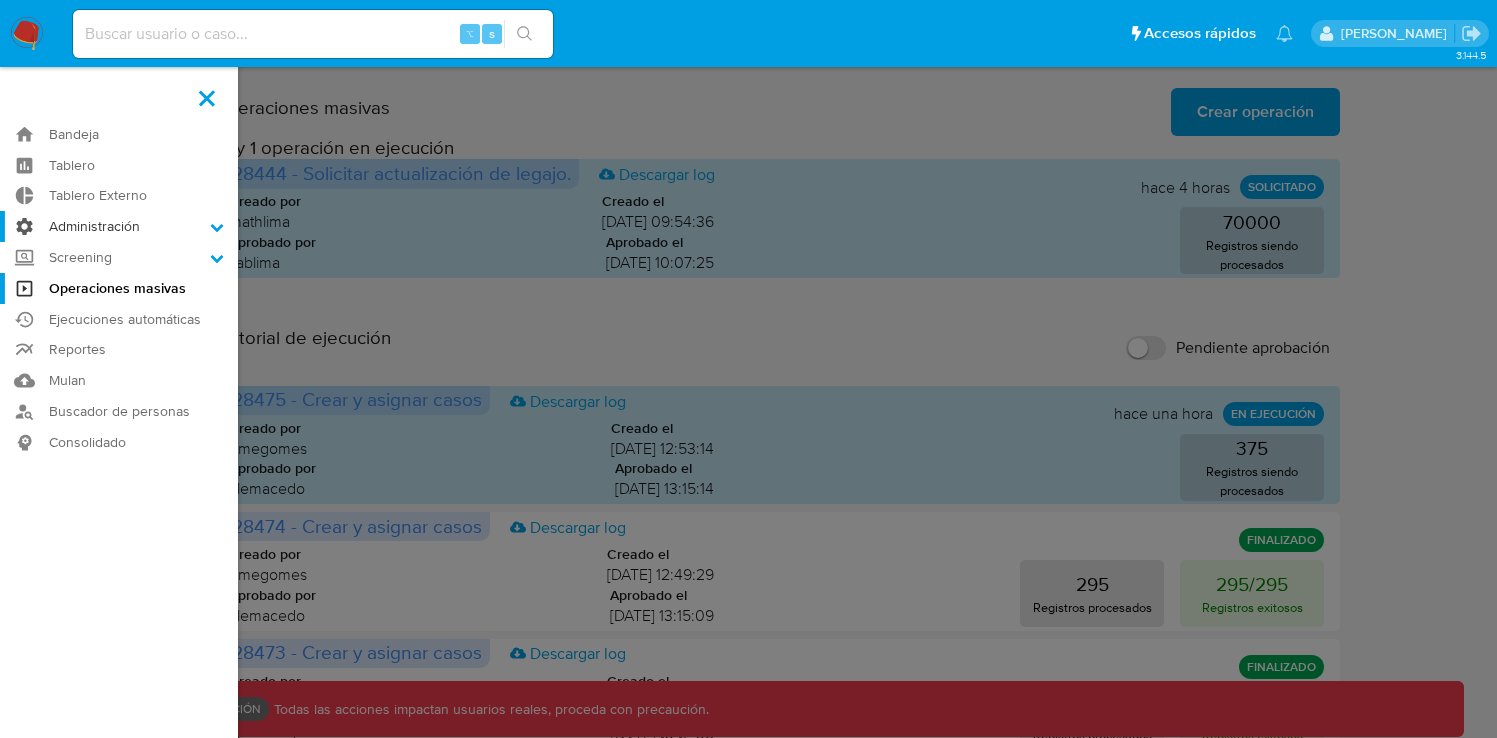 click on "Administración" at bounding box center (0, 0) 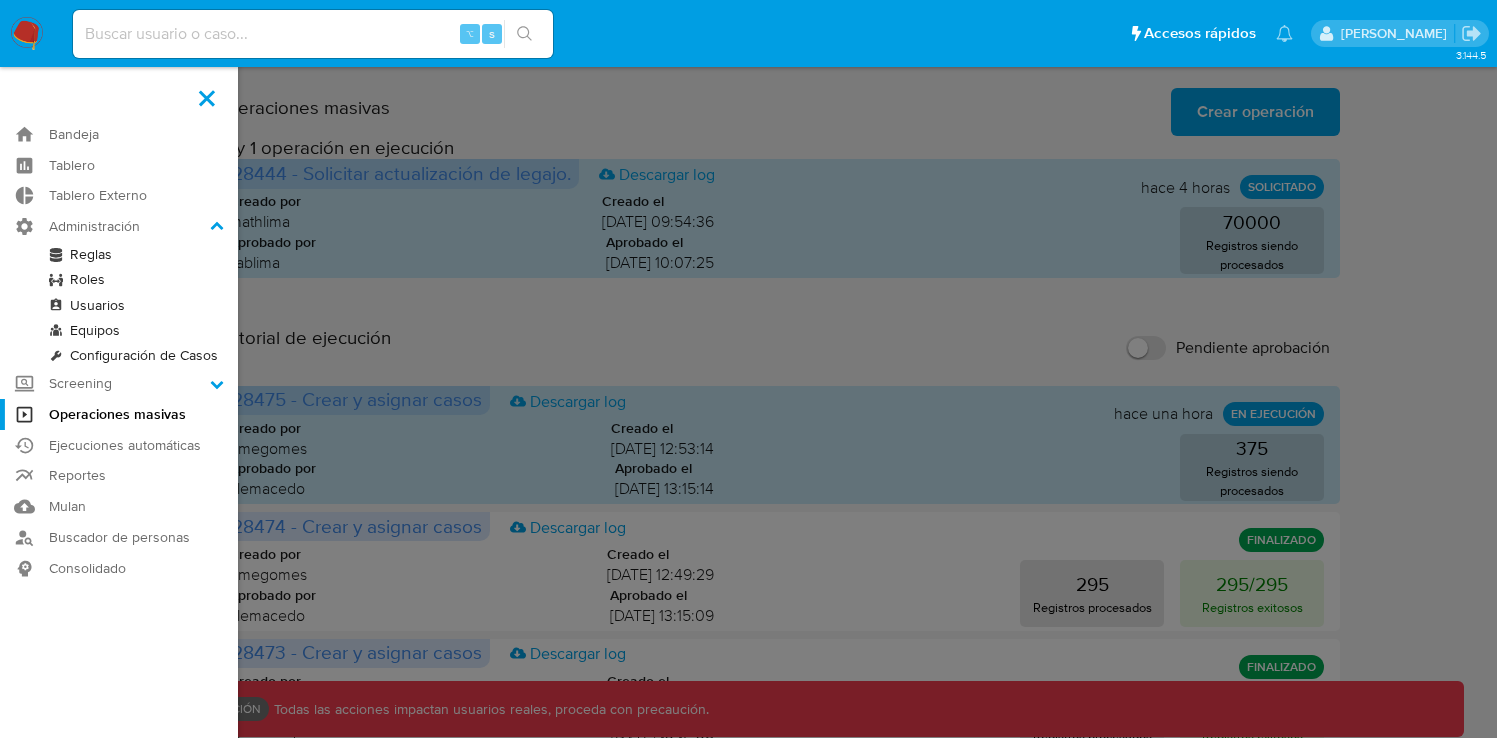 click on "Configuración de Casos" at bounding box center [119, 355] 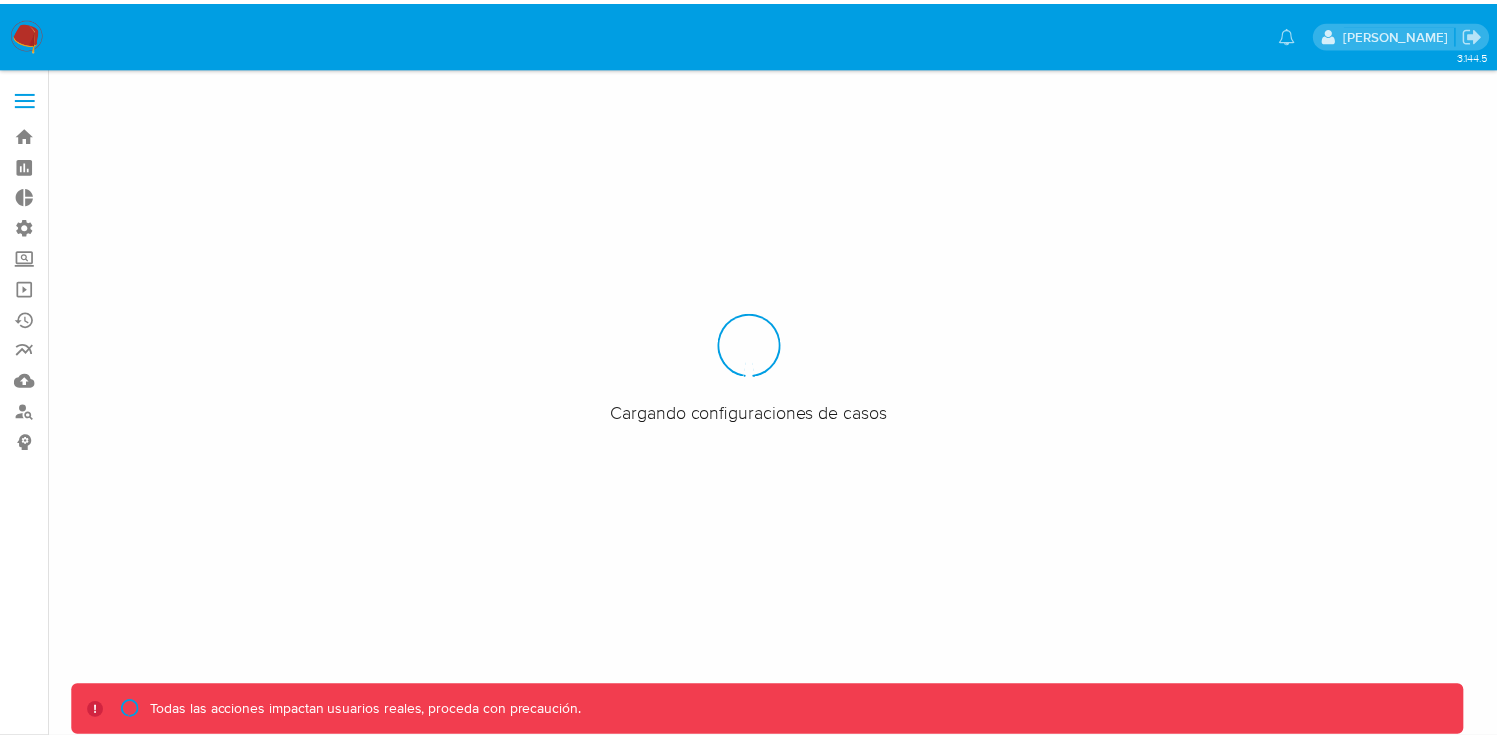 scroll, scrollTop: 0, scrollLeft: 0, axis: both 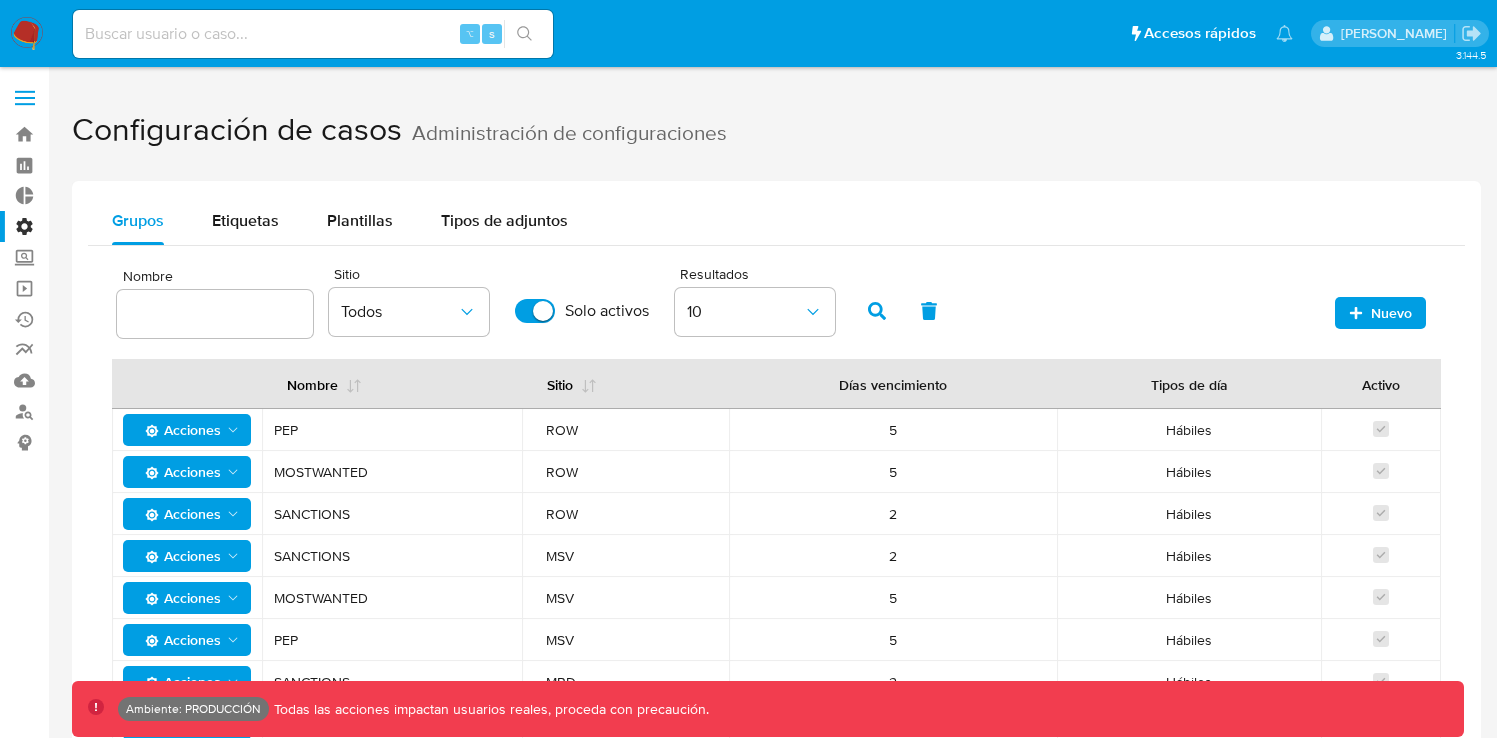 click at bounding box center [215, 314] 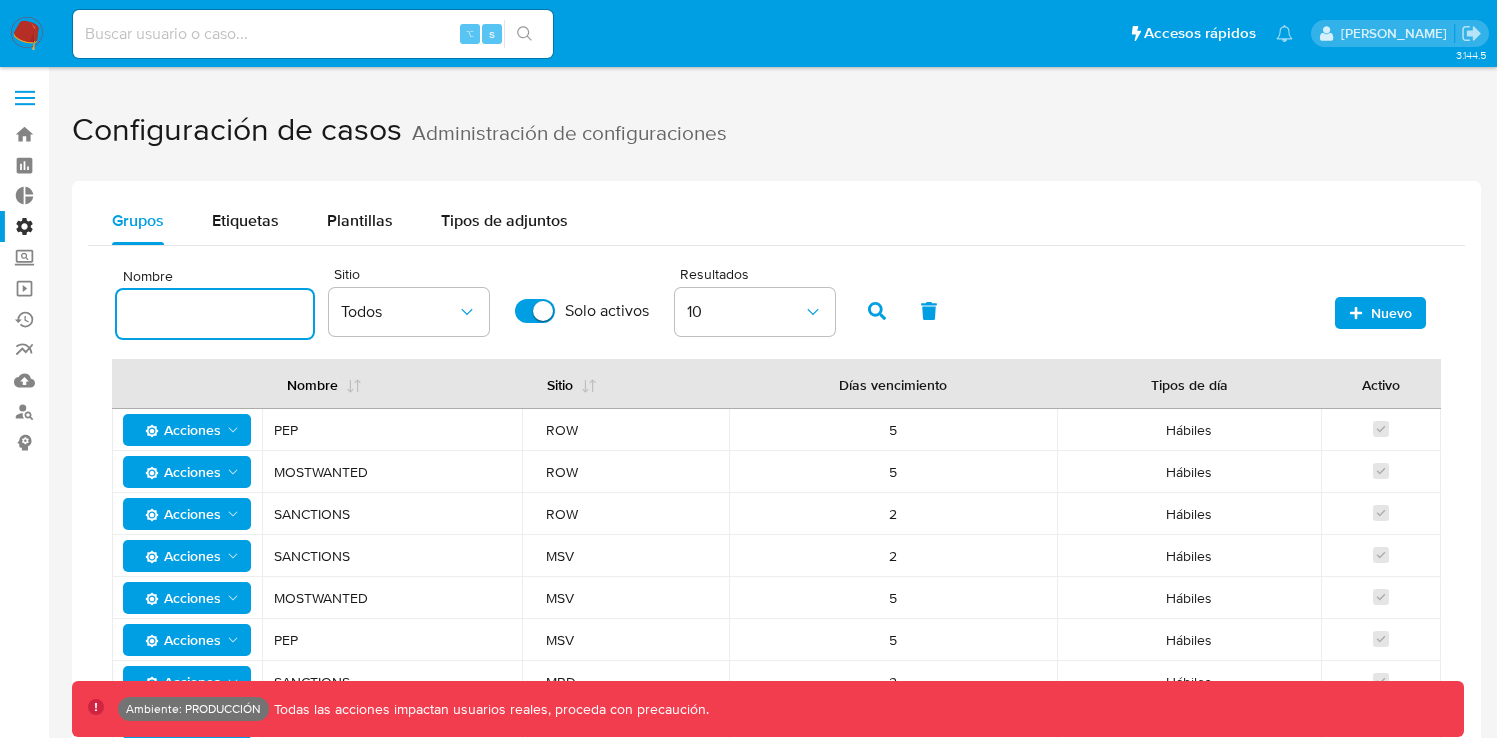 paste on "HV_VOLUME TRANSACIONAL" 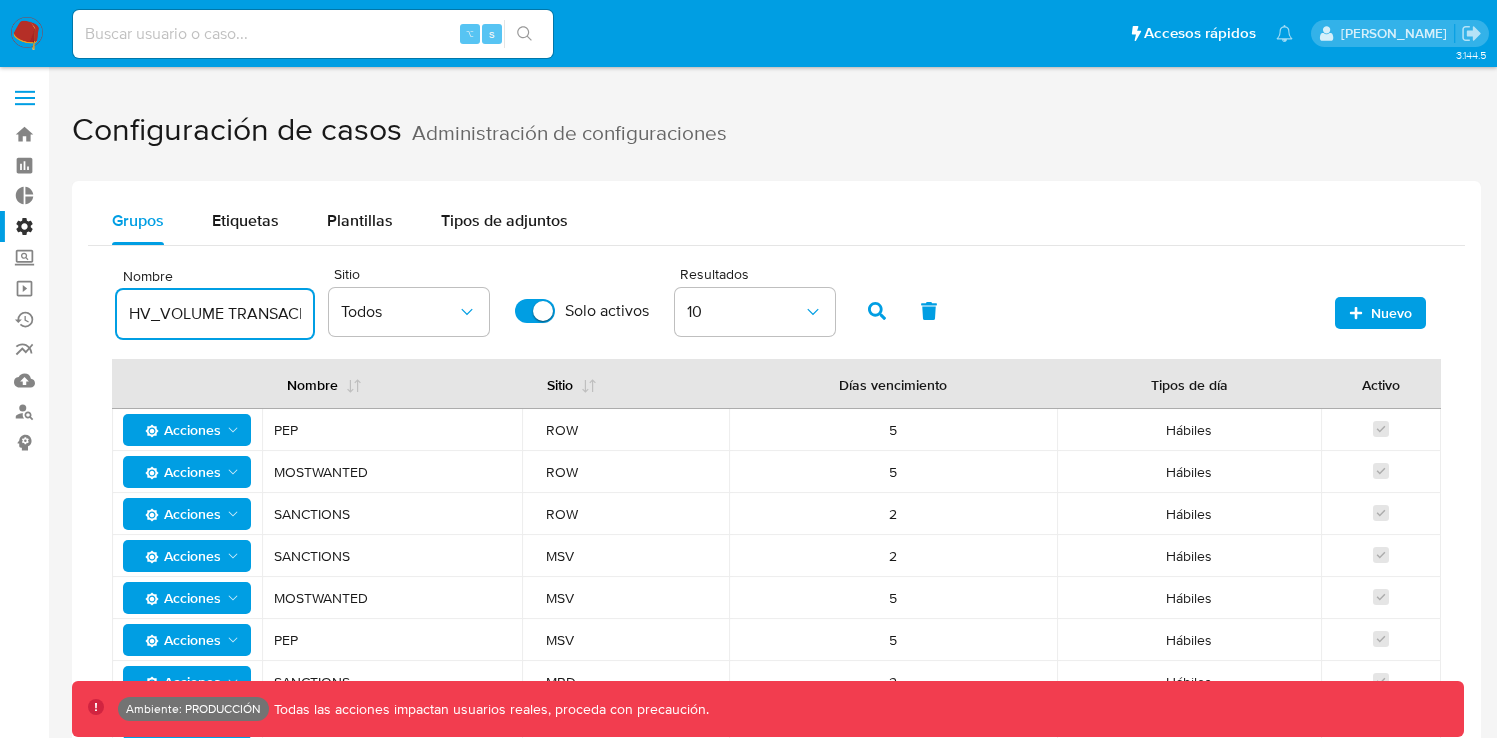 scroll, scrollTop: 0, scrollLeft: 45, axis: horizontal 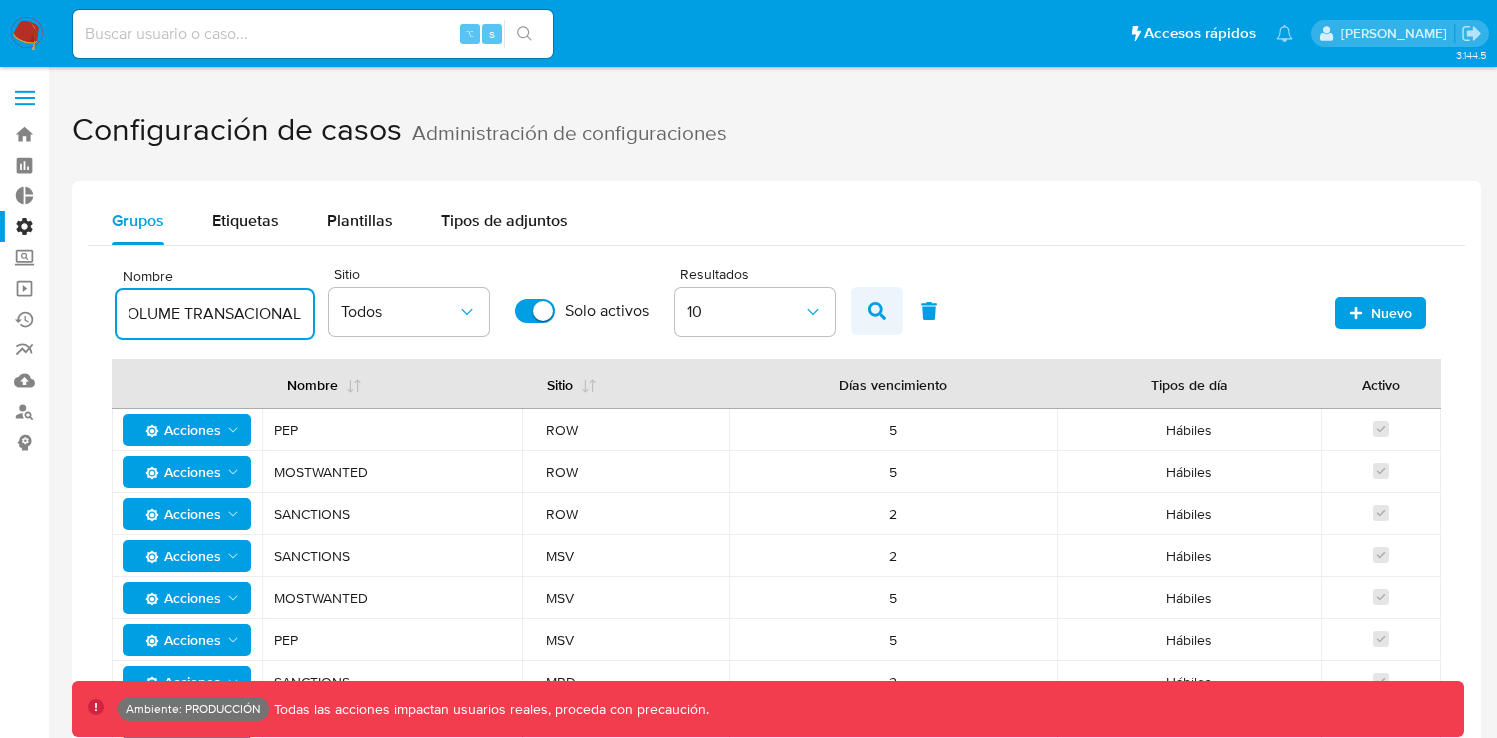 type on "HV_VOLUME TRANSACIONAL" 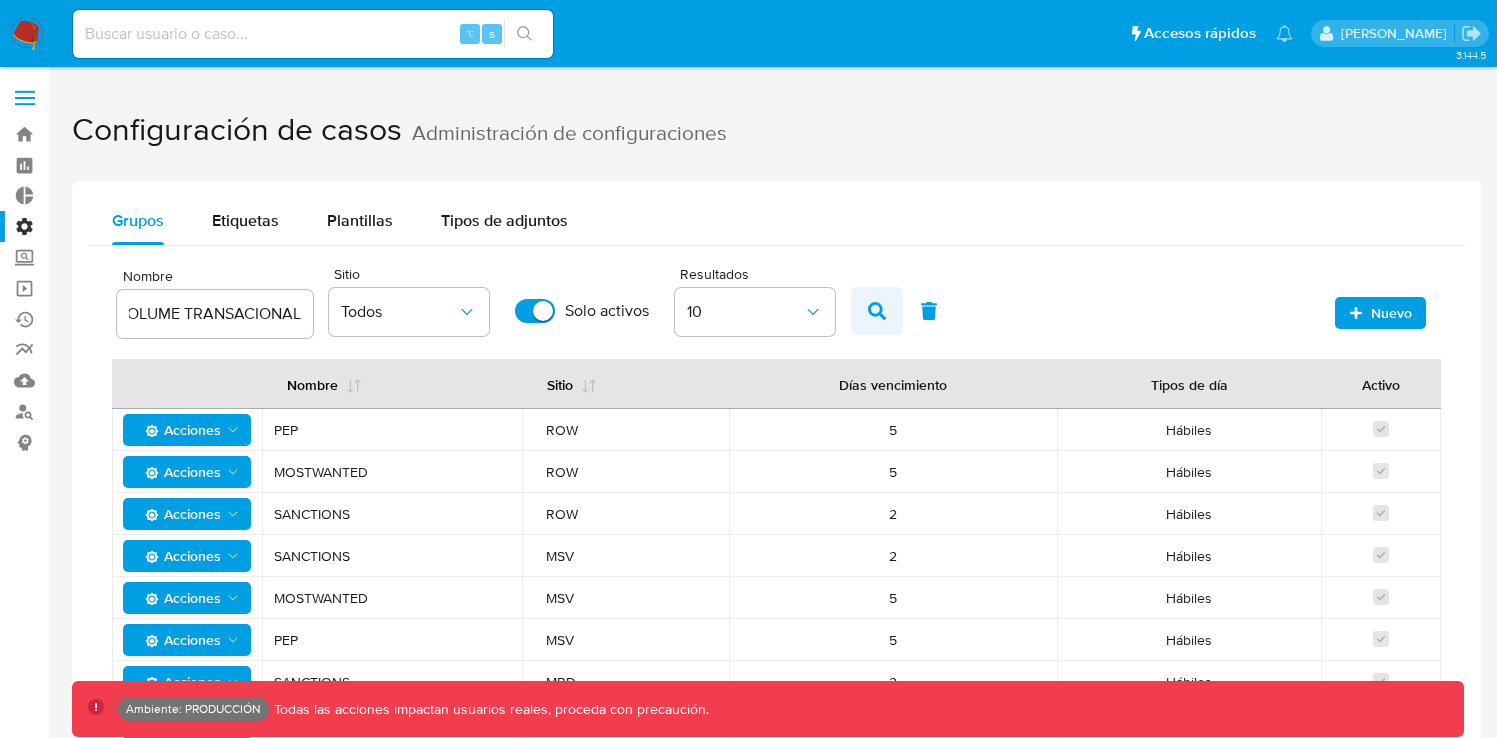 scroll, scrollTop: 0, scrollLeft: 0, axis: both 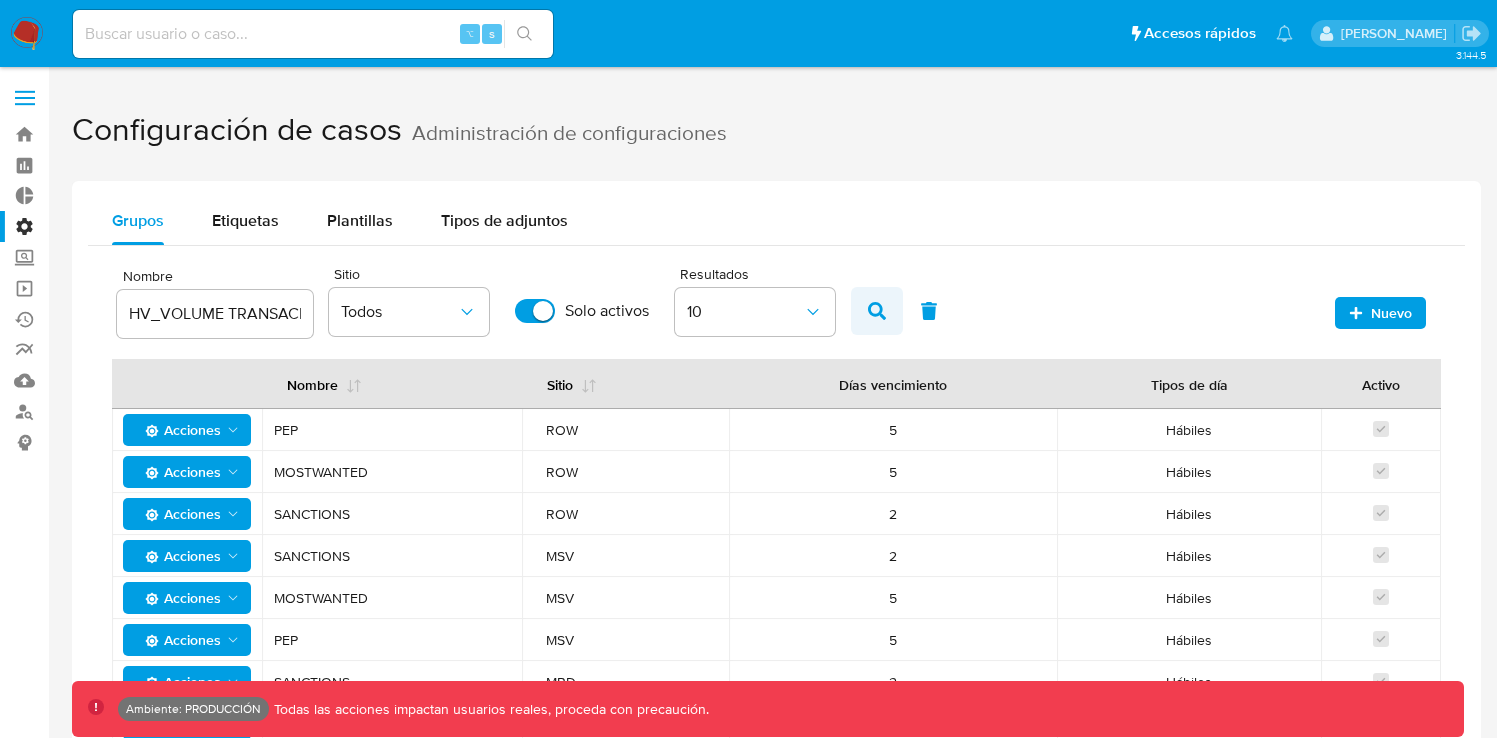 click 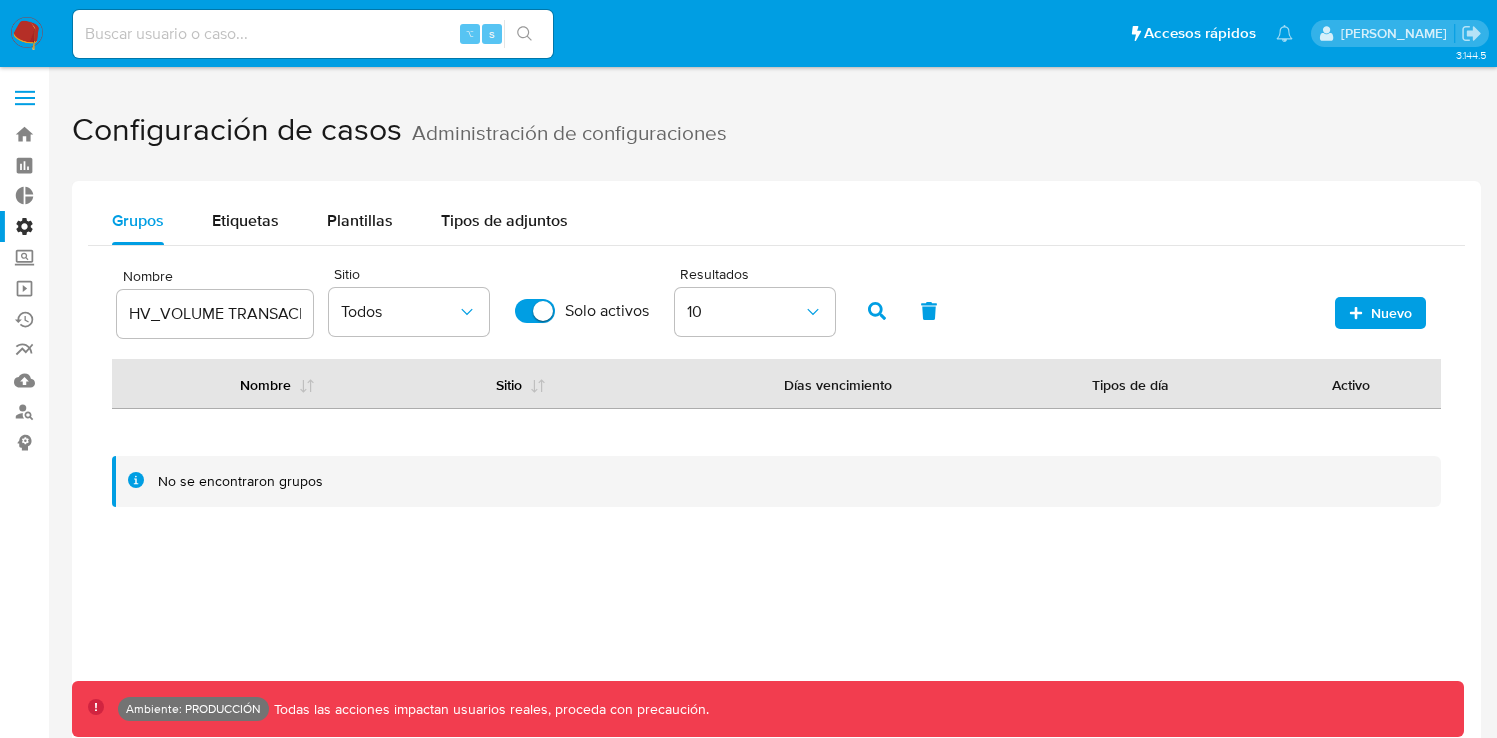 scroll, scrollTop: 0, scrollLeft: 0, axis: both 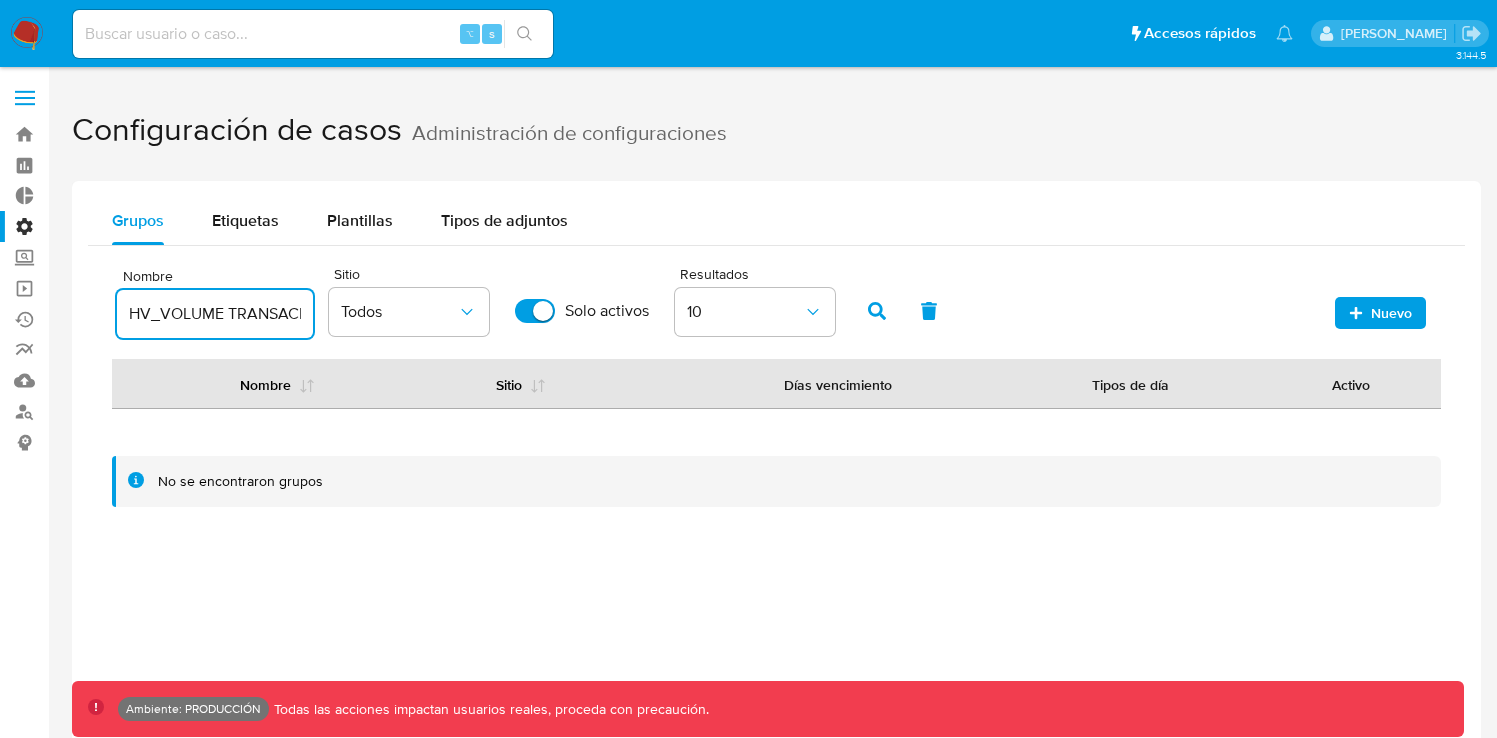 click on "HV_VOLUME TRANSACIONAL" at bounding box center [215, 314] 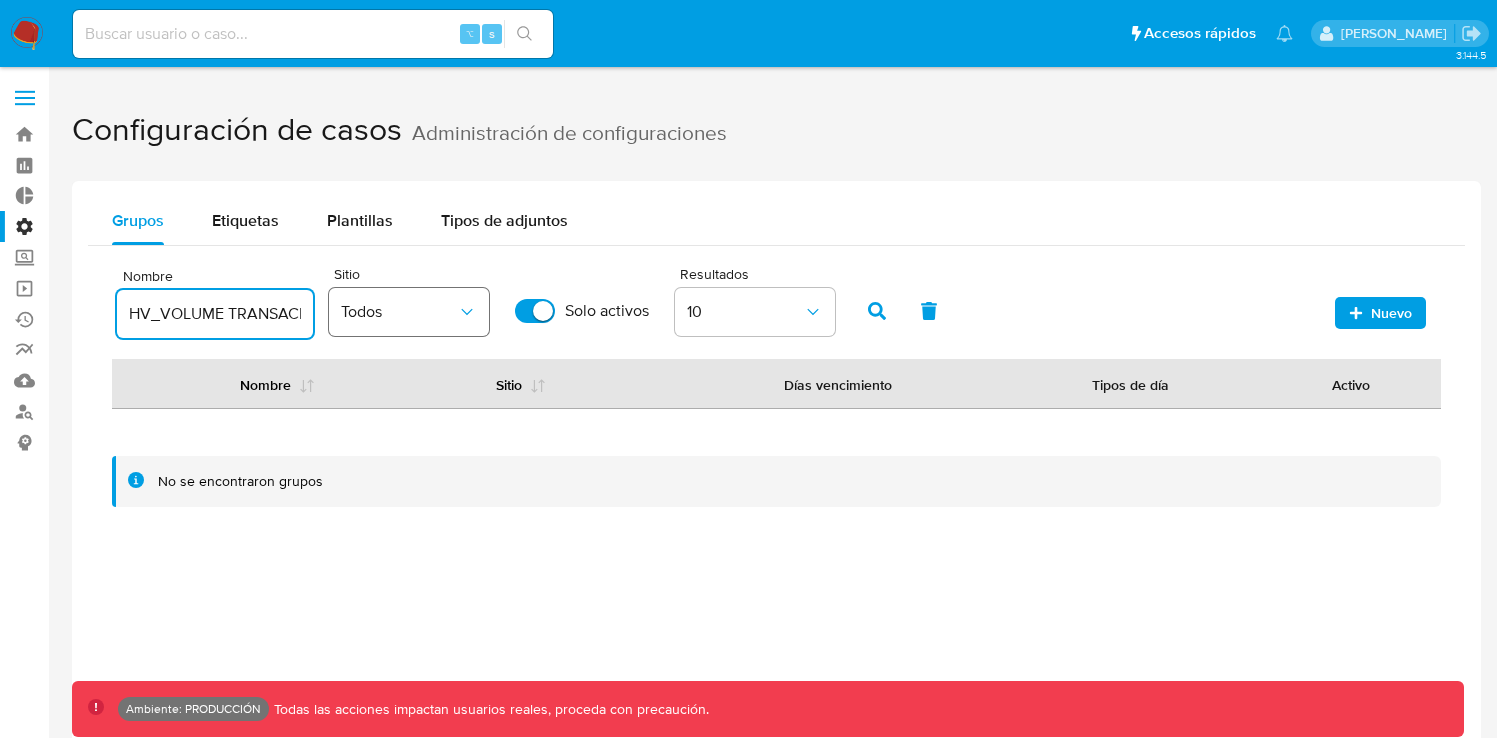 scroll, scrollTop: 0, scrollLeft: 46, axis: horizontal 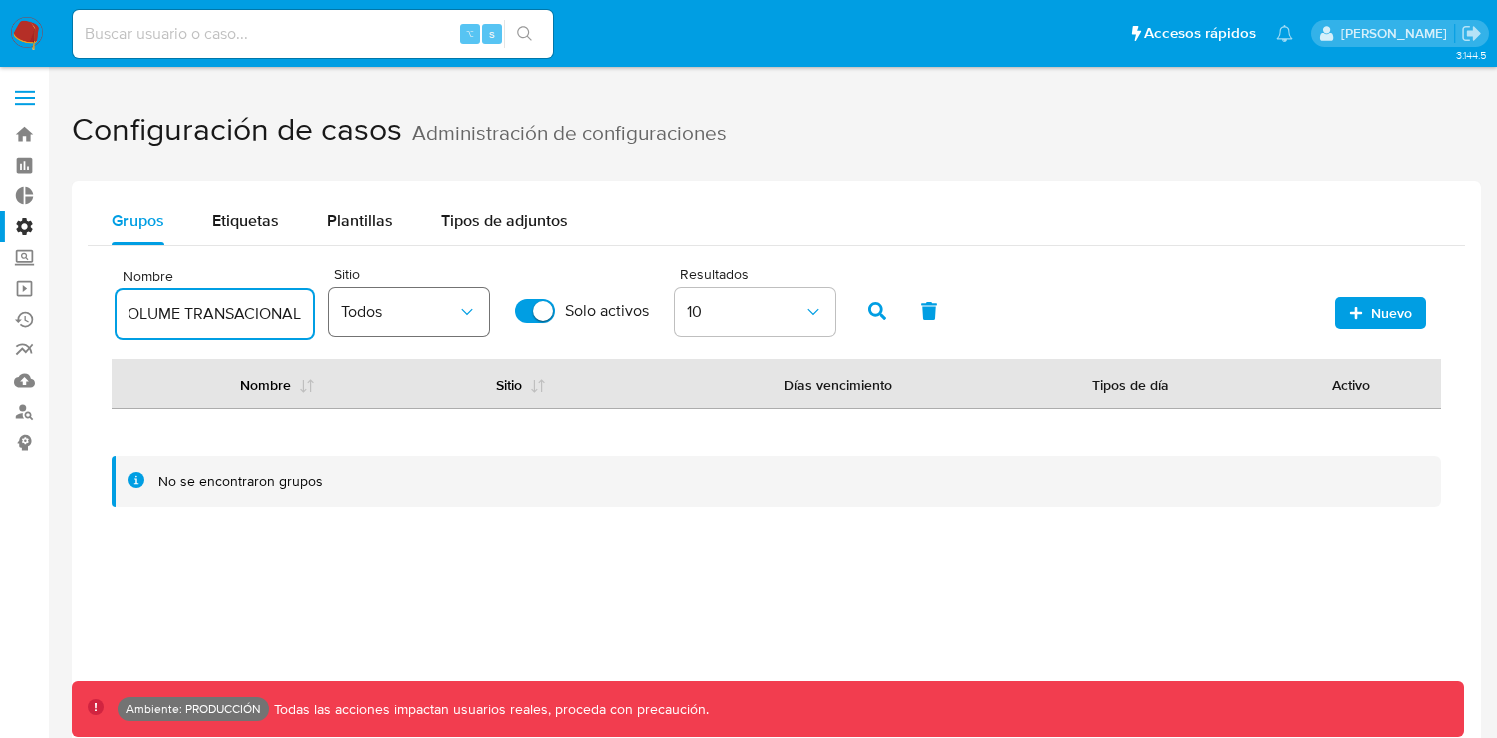 drag, startPoint x: 134, startPoint y: 317, endPoint x: 373, endPoint y: 309, distance: 239.13385 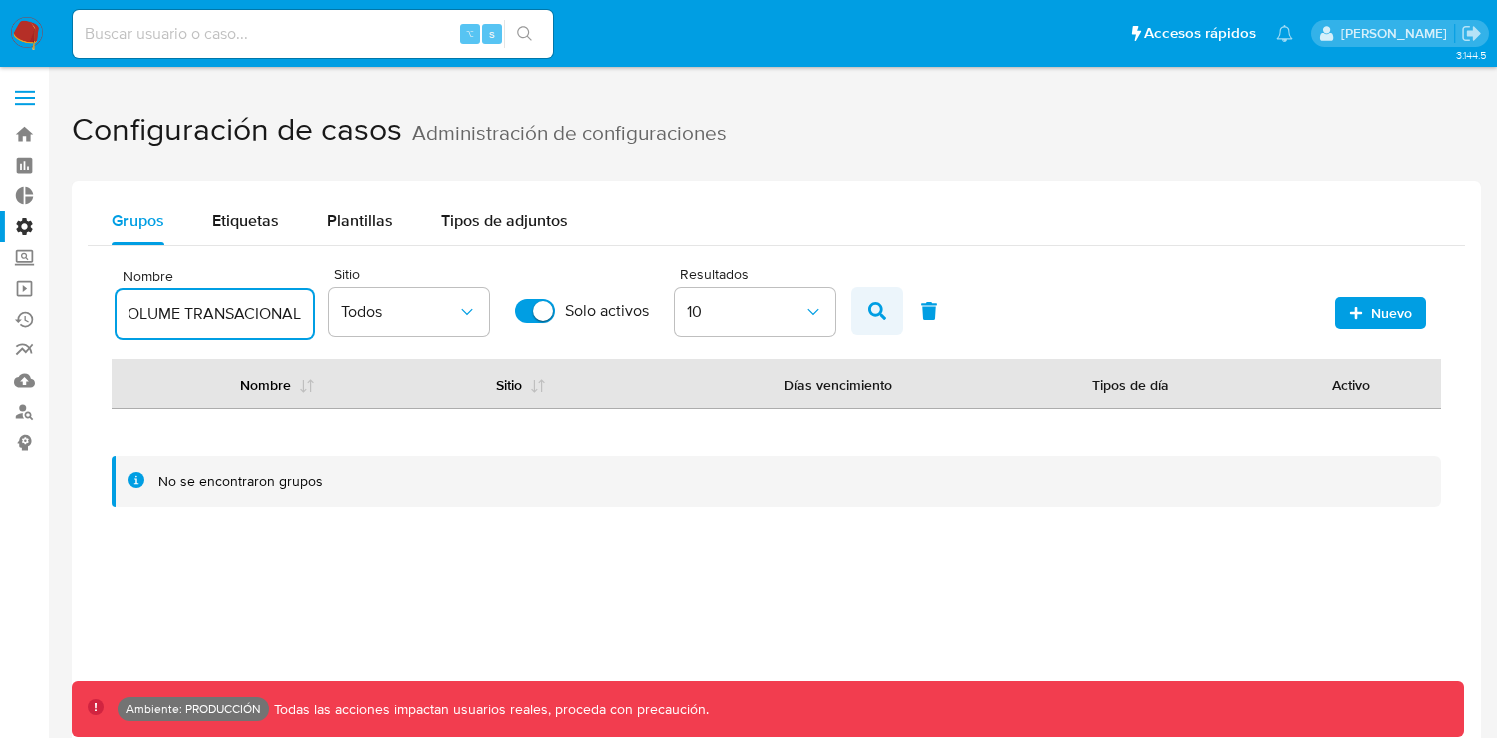 scroll, scrollTop: 0, scrollLeft: 0, axis: both 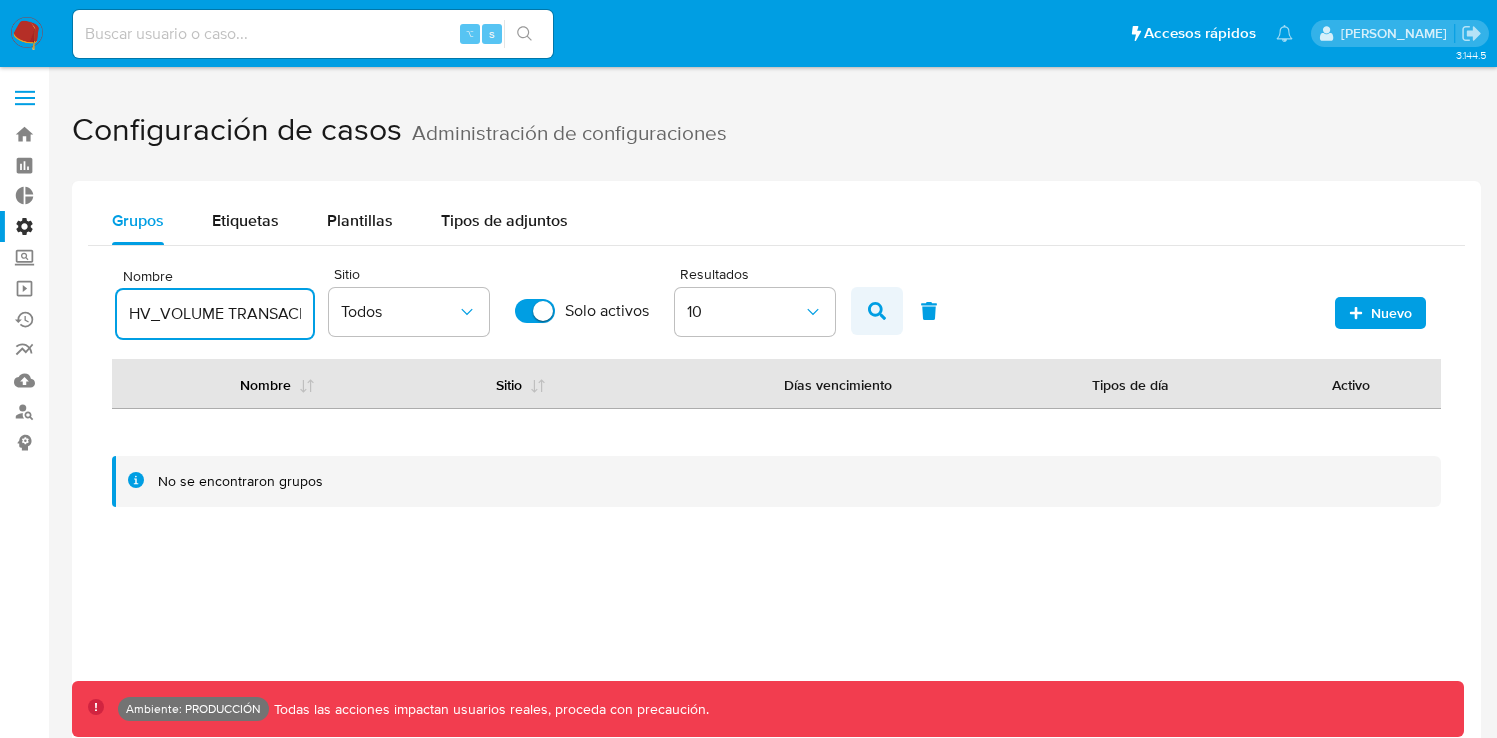 click 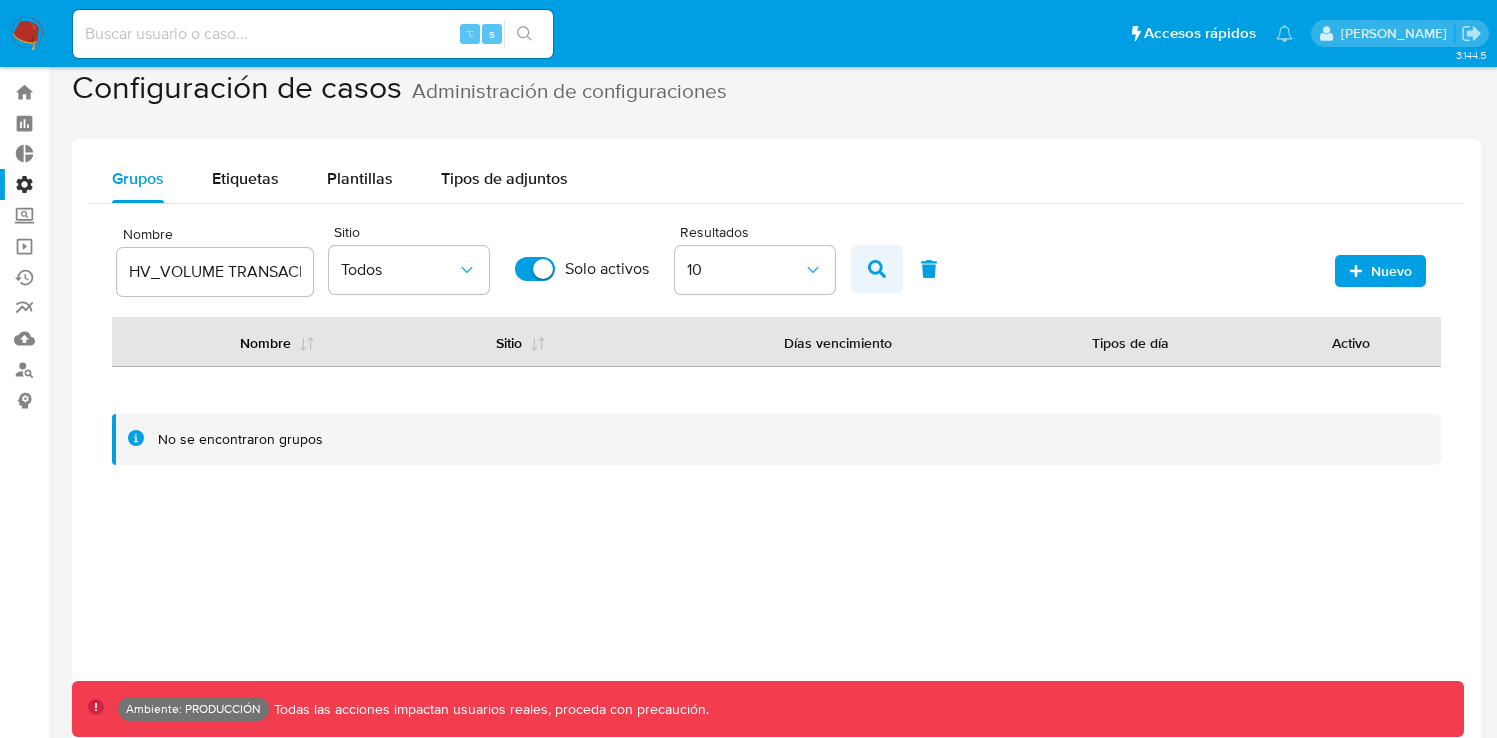 scroll, scrollTop: 0, scrollLeft: 0, axis: both 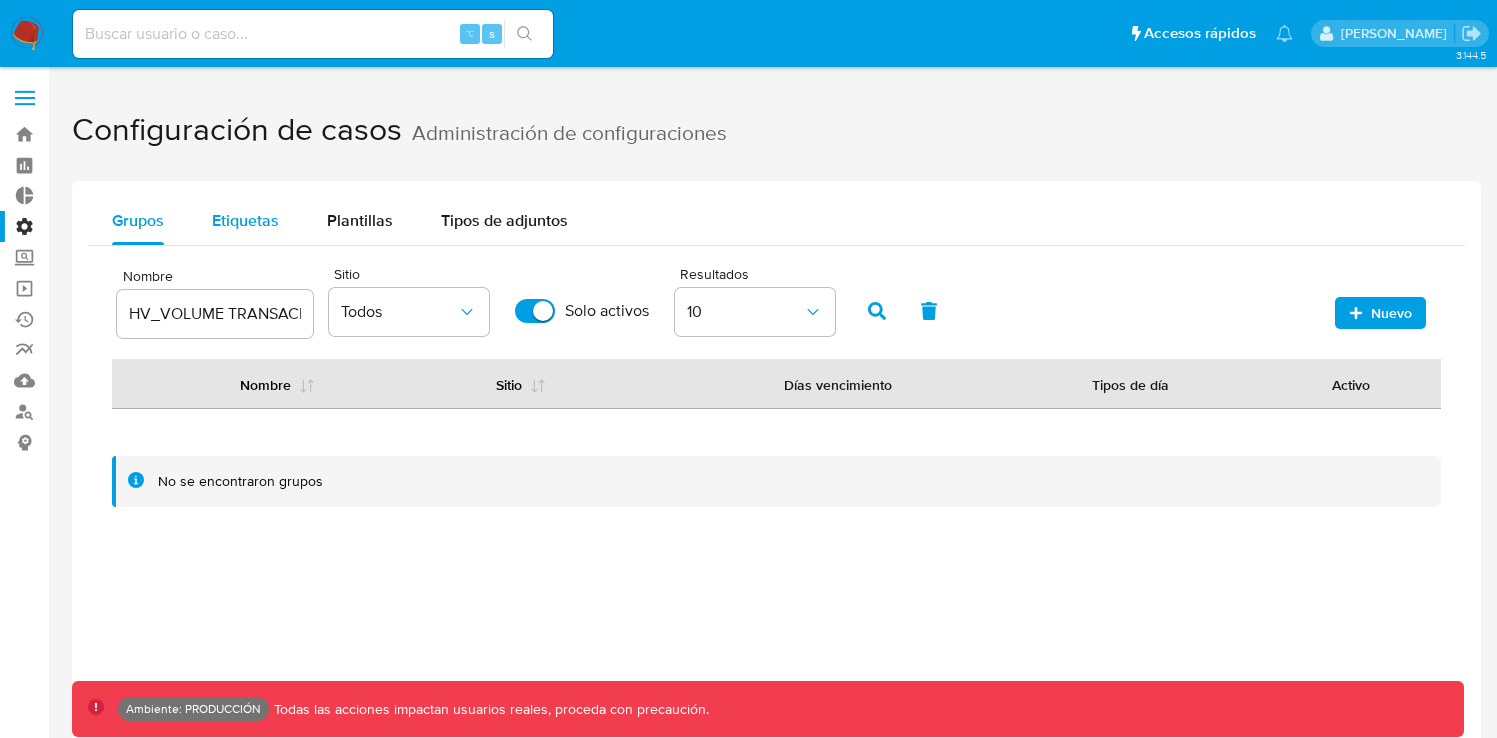 click on "Etiquetas" at bounding box center (245, 220) 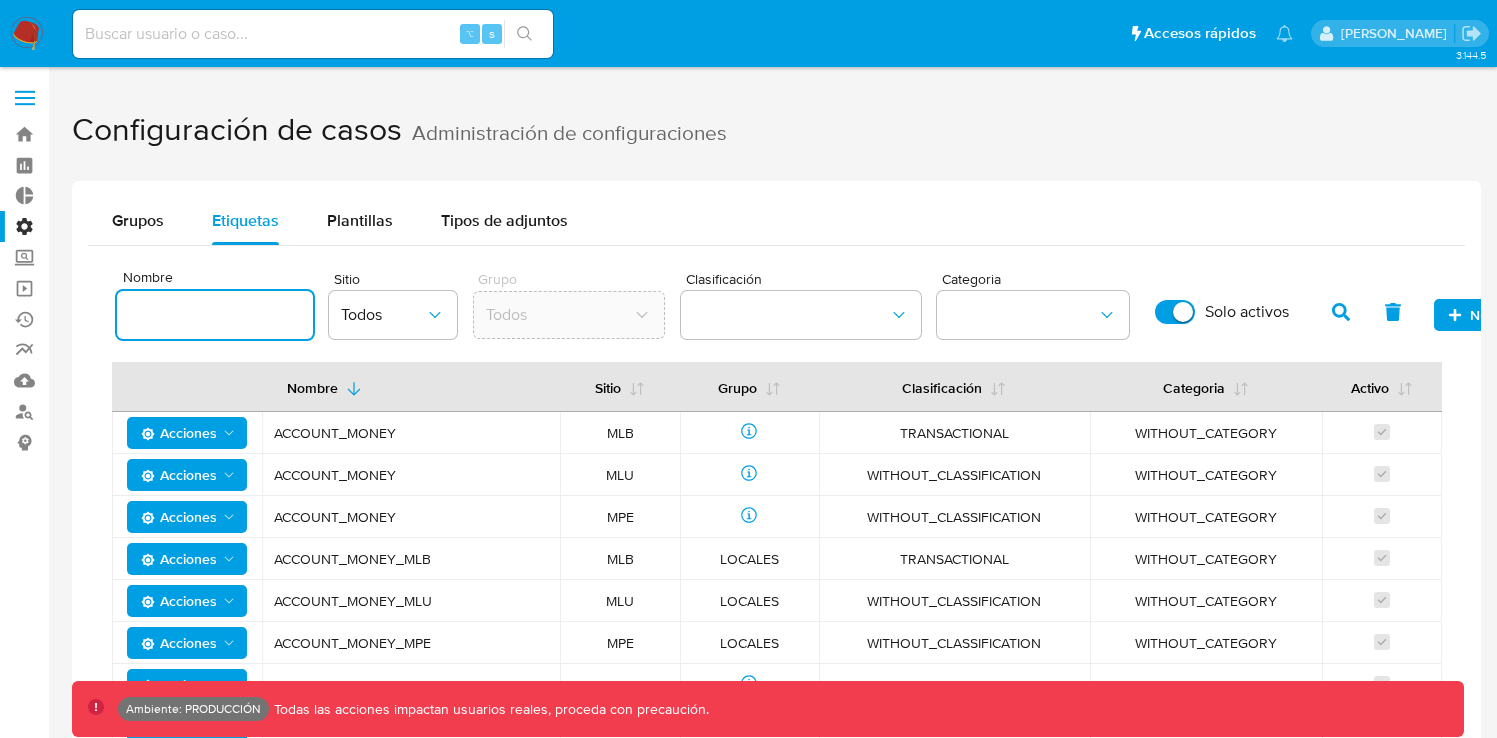click at bounding box center [215, 315] 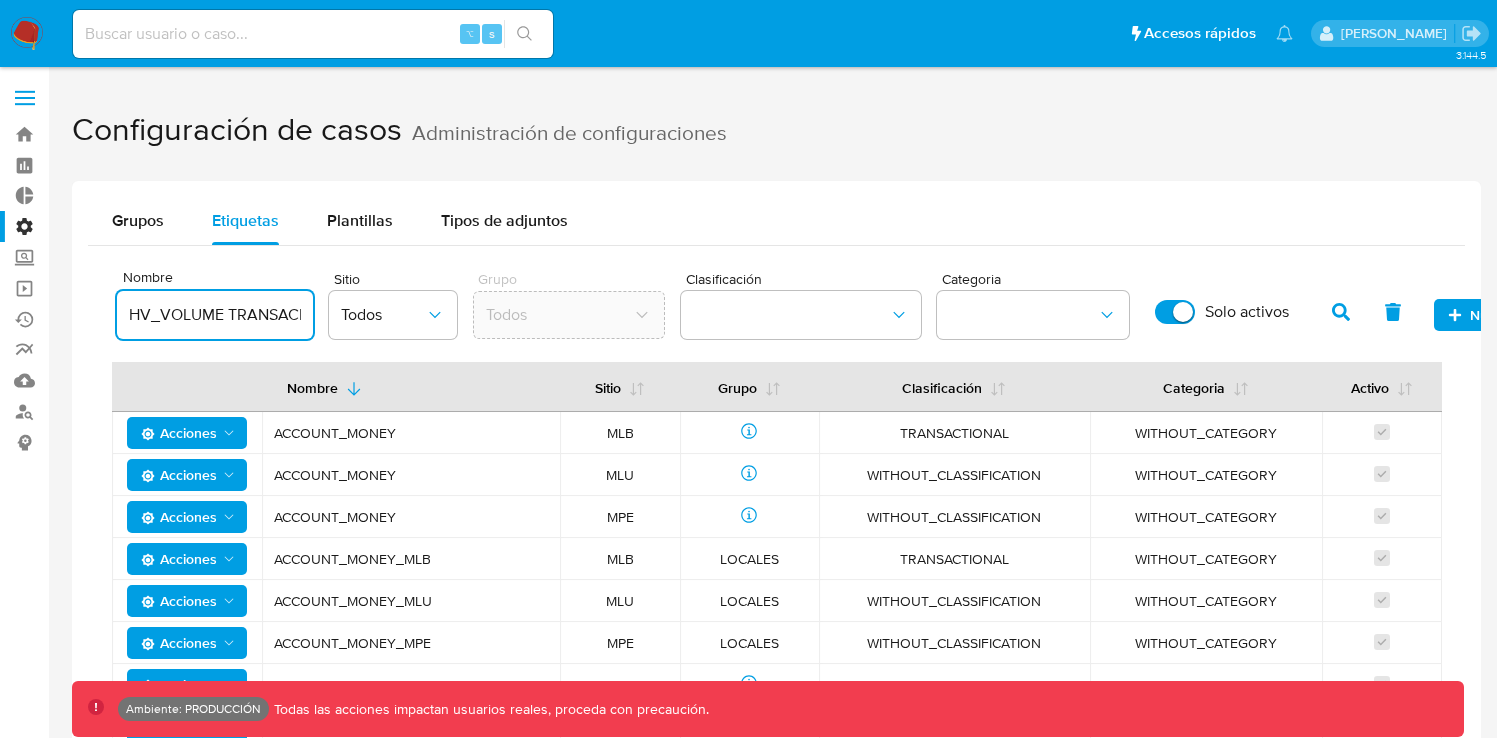 scroll, scrollTop: 0, scrollLeft: 45, axis: horizontal 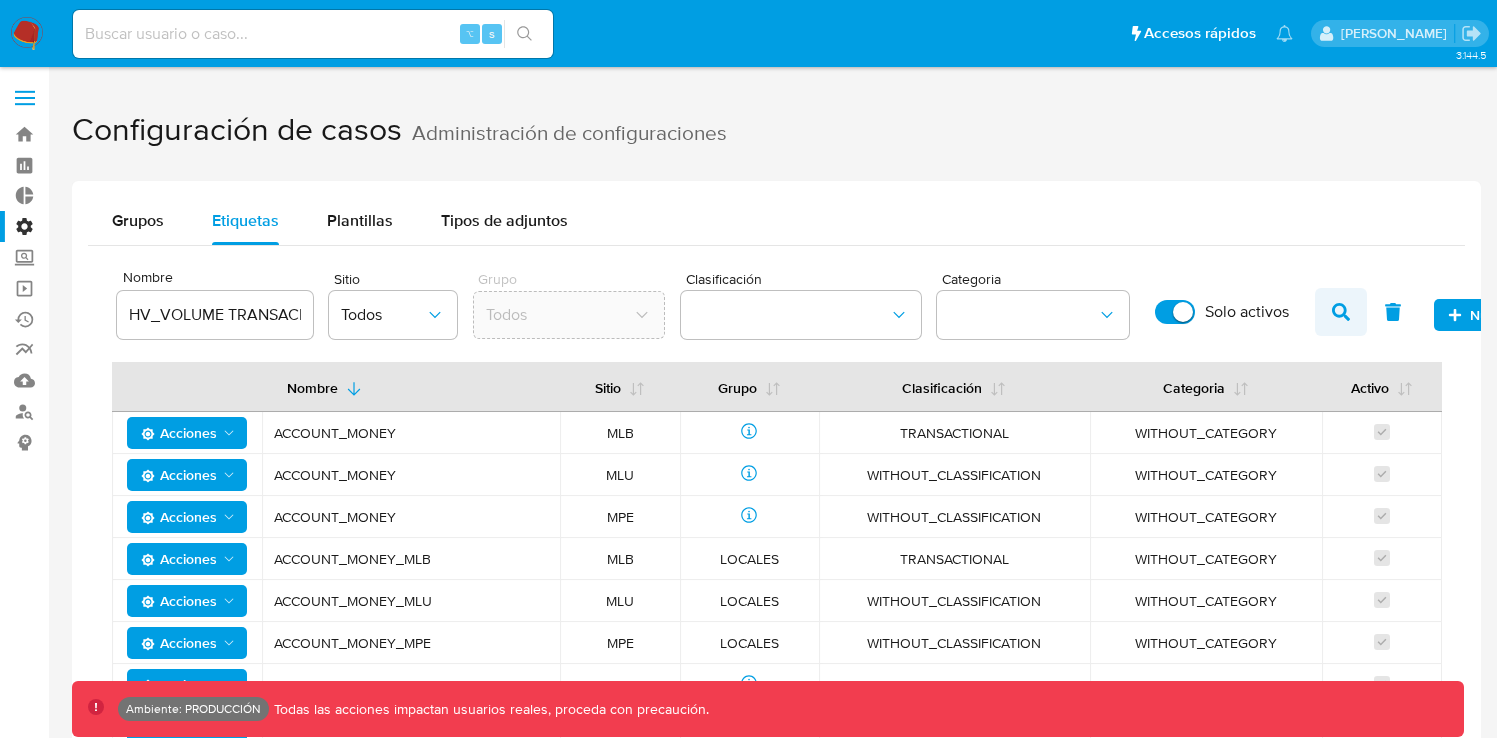 click at bounding box center [1341, 312] 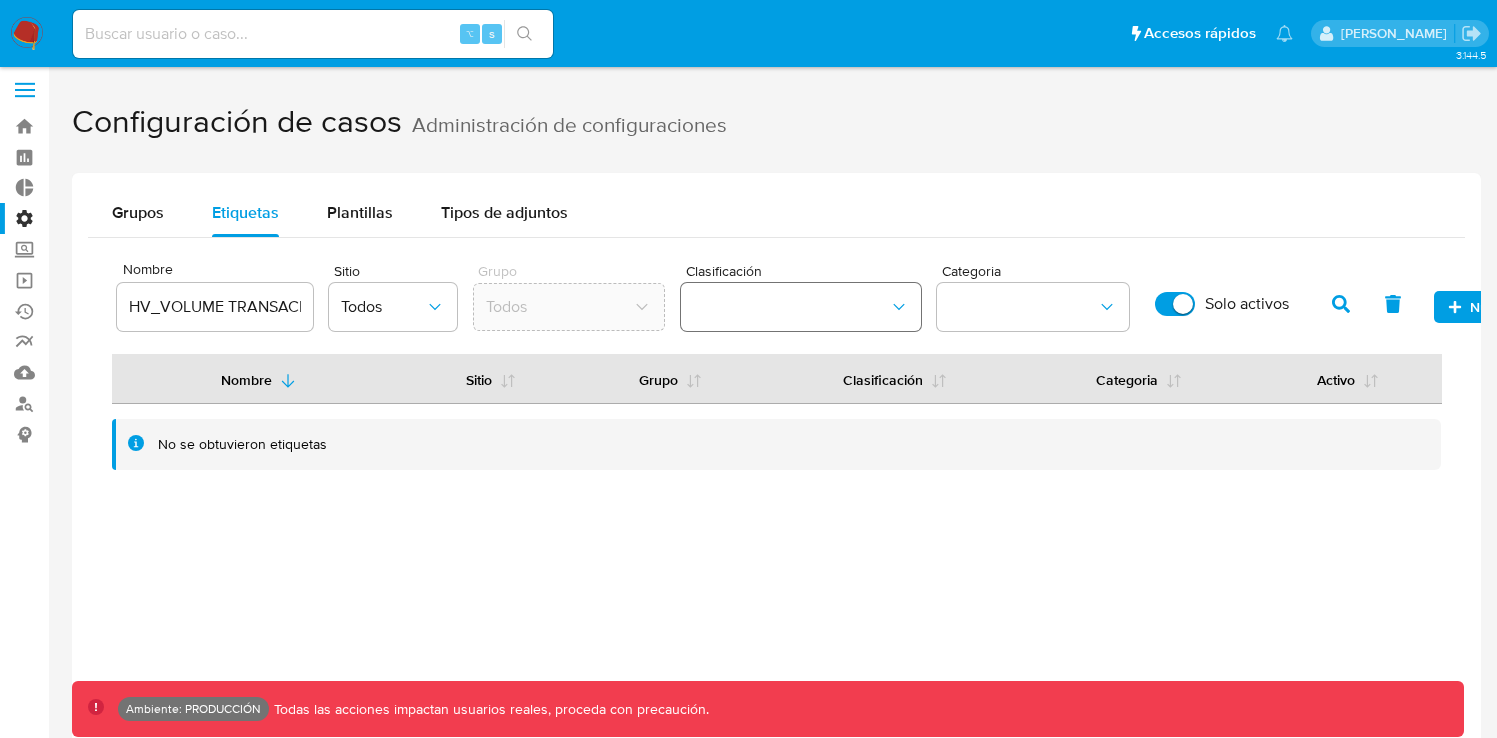 scroll, scrollTop: 0, scrollLeft: 0, axis: both 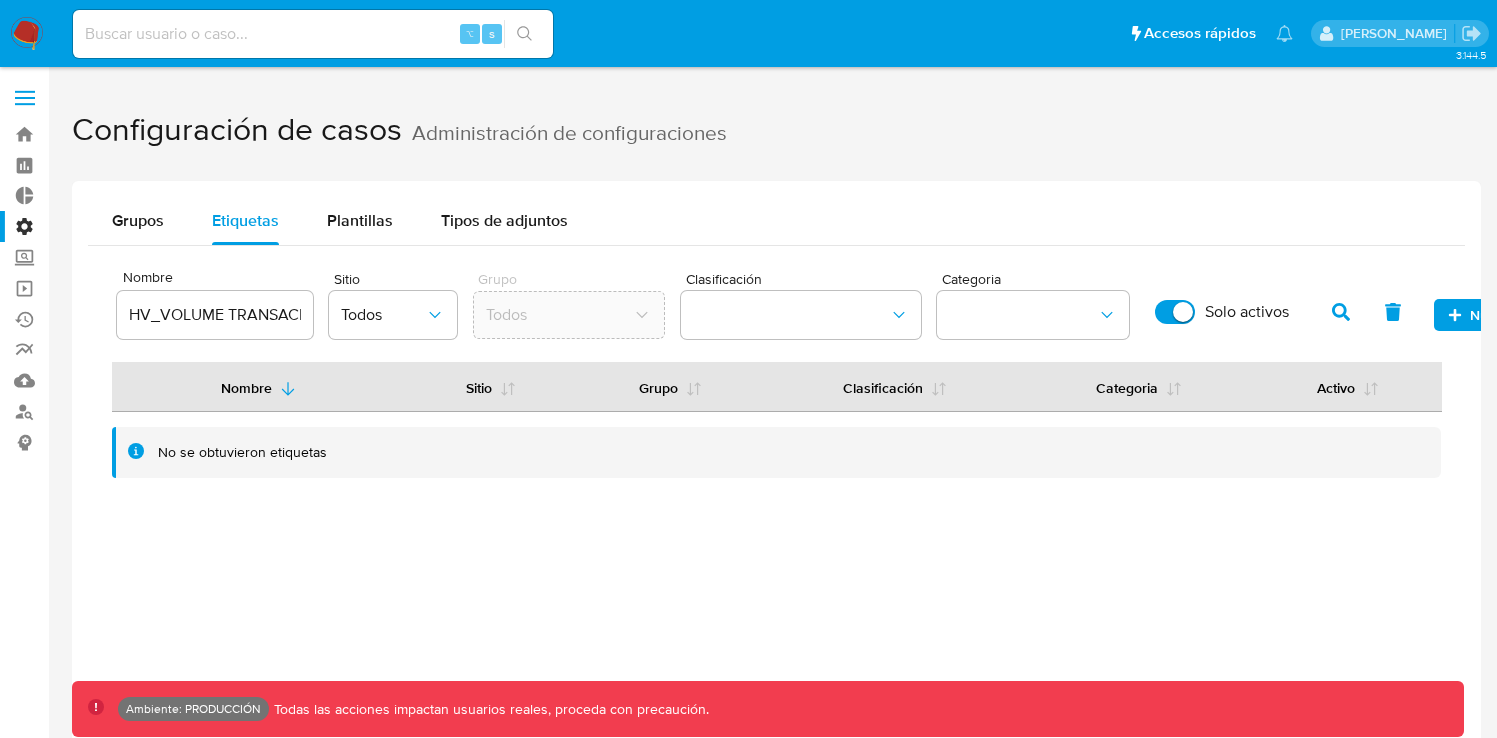 click on "HV_VOLUME TRANSACIONAL" at bounding box center [215, 315] 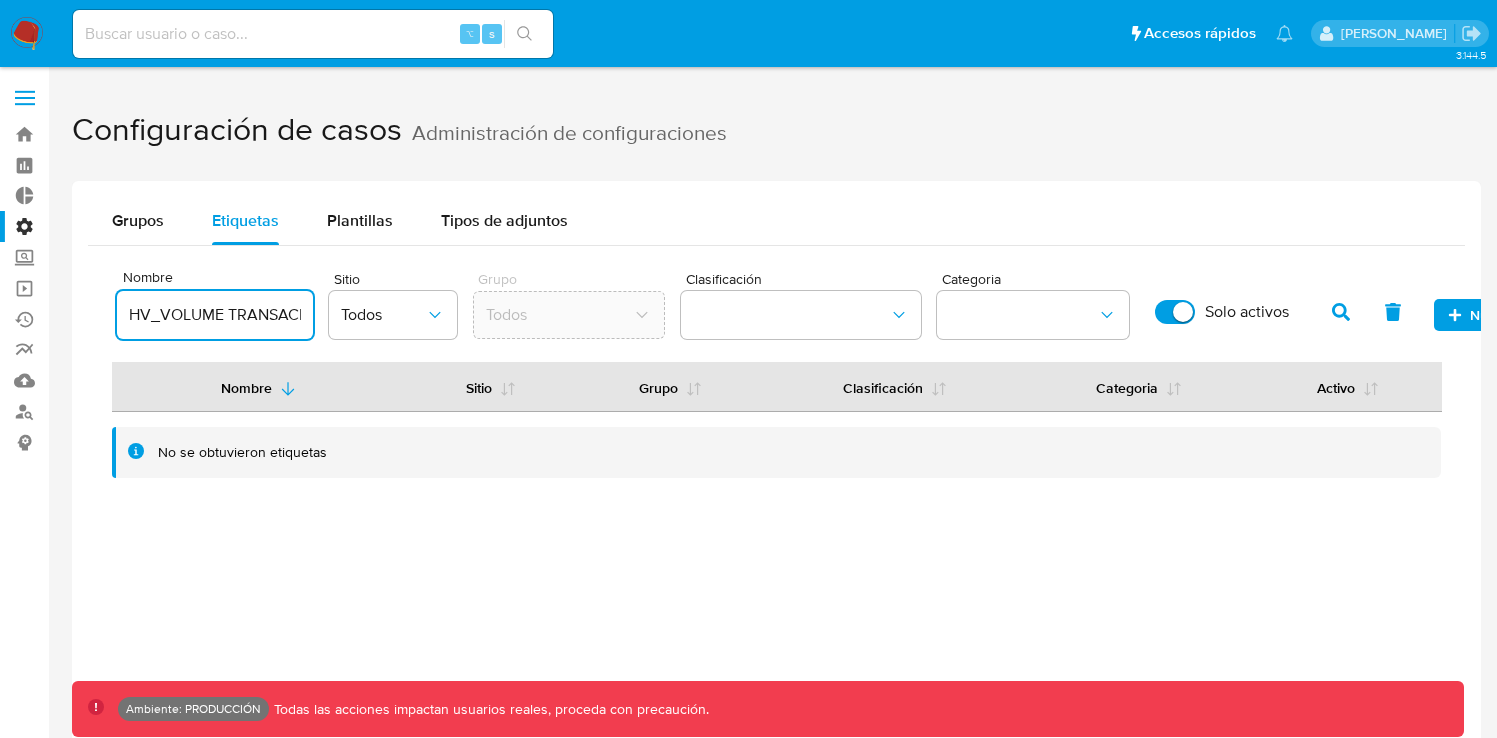 scroll, scrollTop: 0, scrollLeft: 46, axis: horizontal 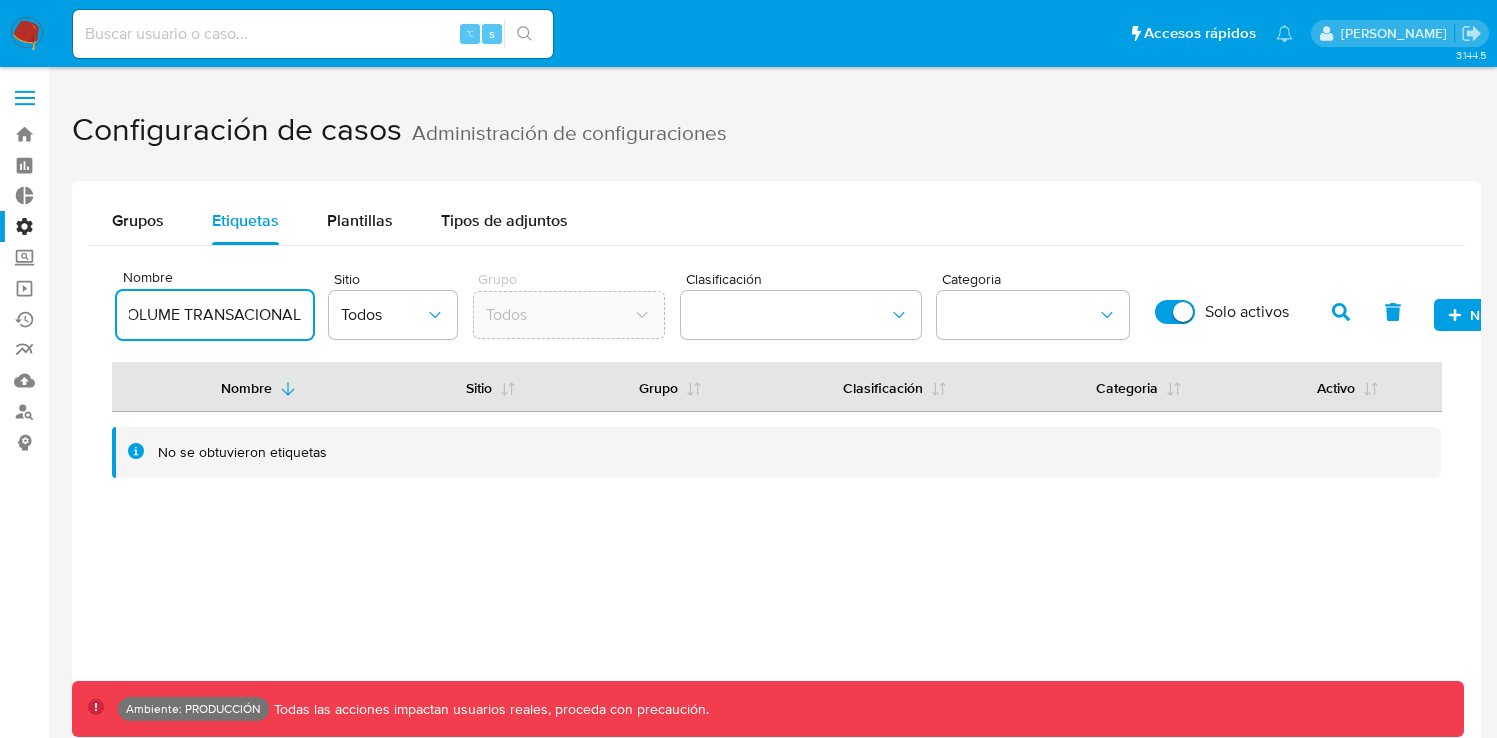 click on "HV_VOLUME TRANSACIONAL" at bounding box center [215, 315] 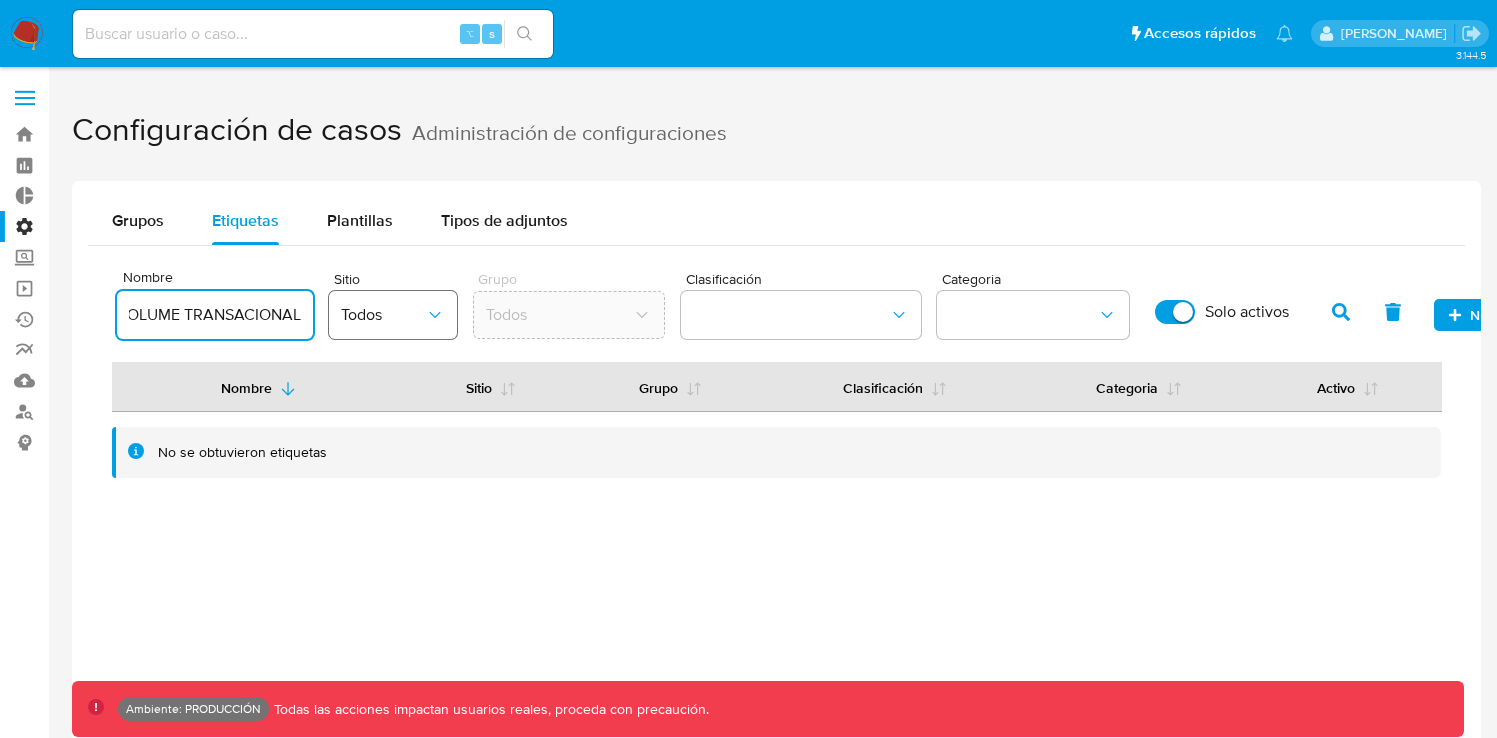 scroll, scrollTop: 0, scrollLeft: 46, axis: horizontal 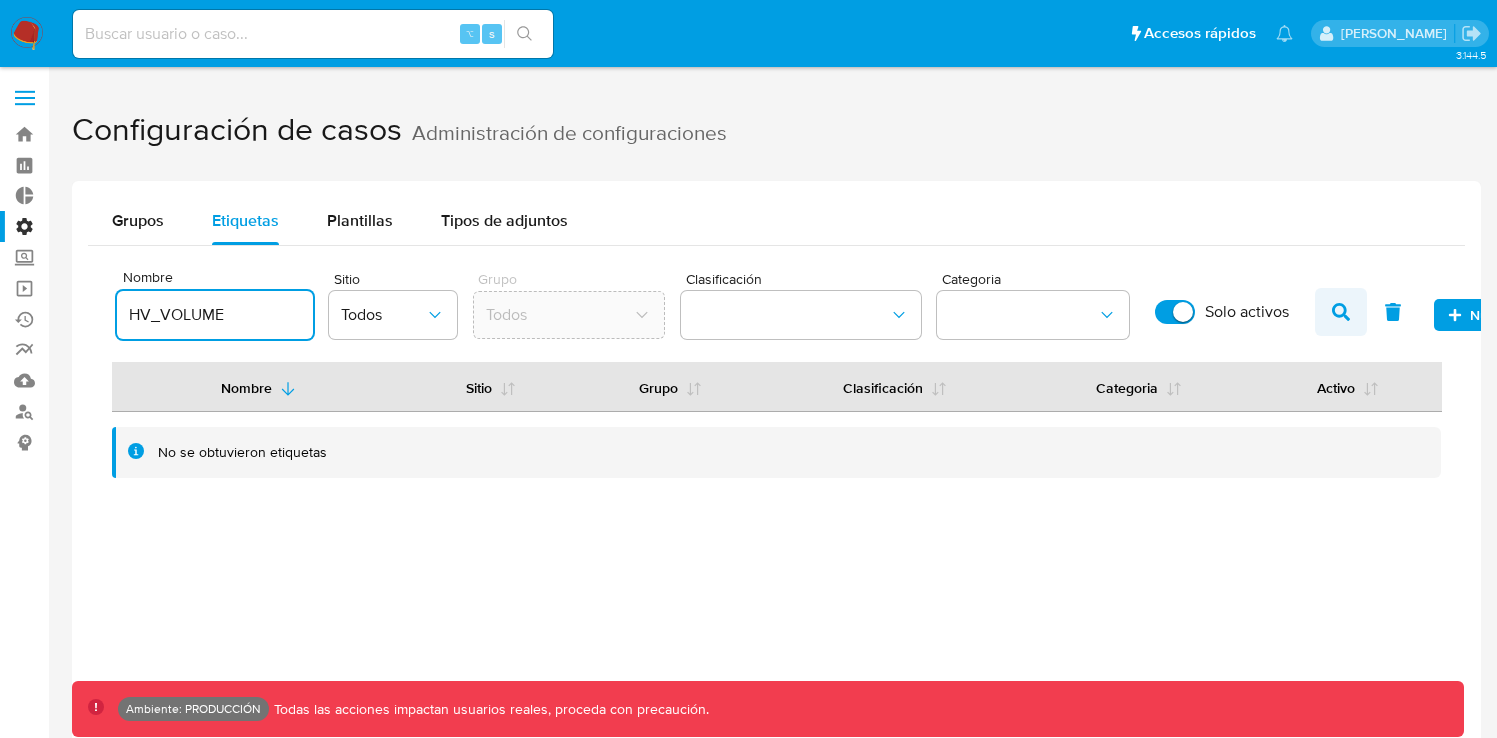 type on "HV_VOLUME" 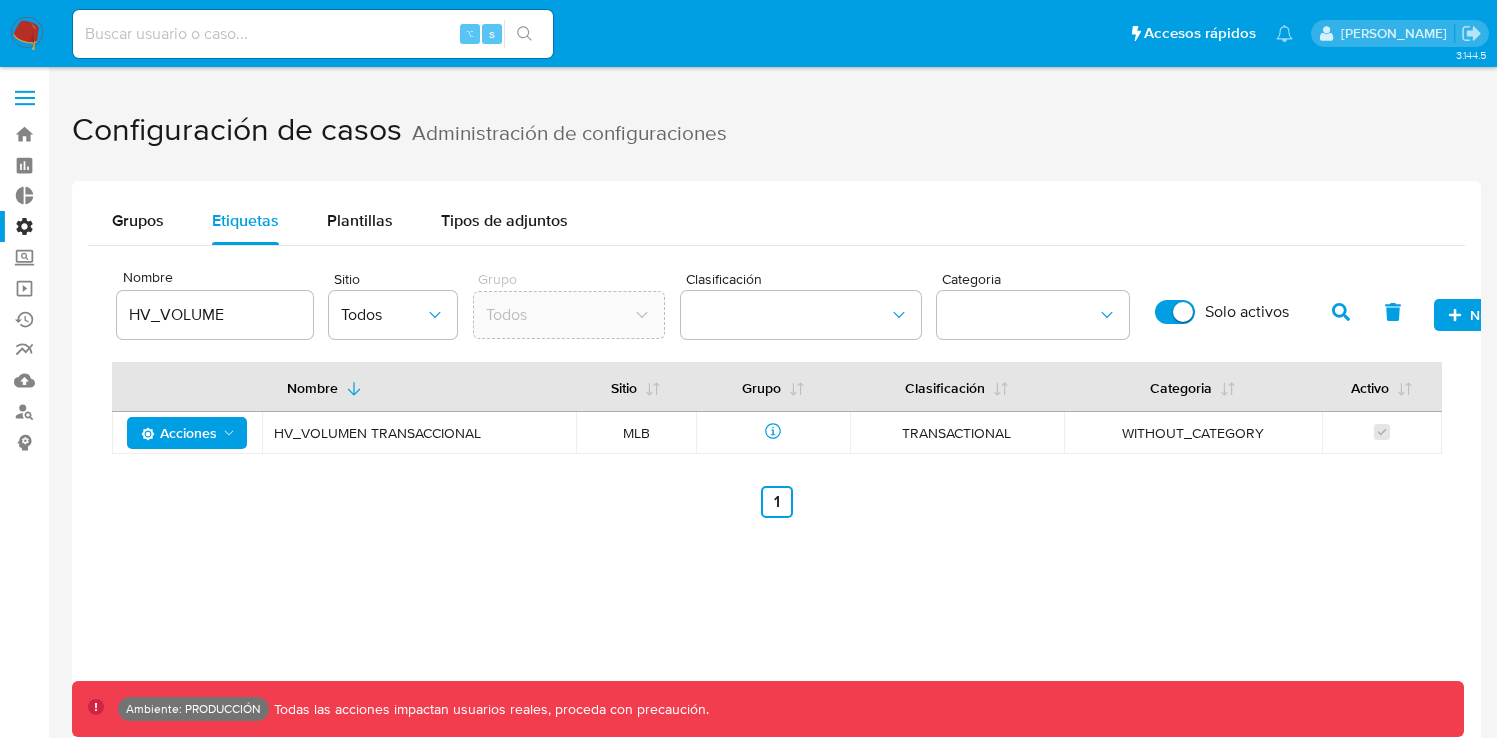 drag, startPoint x: 489, startPoint y: 432, endPoint x: 276, endPoint y: 434, distance: 213.00938 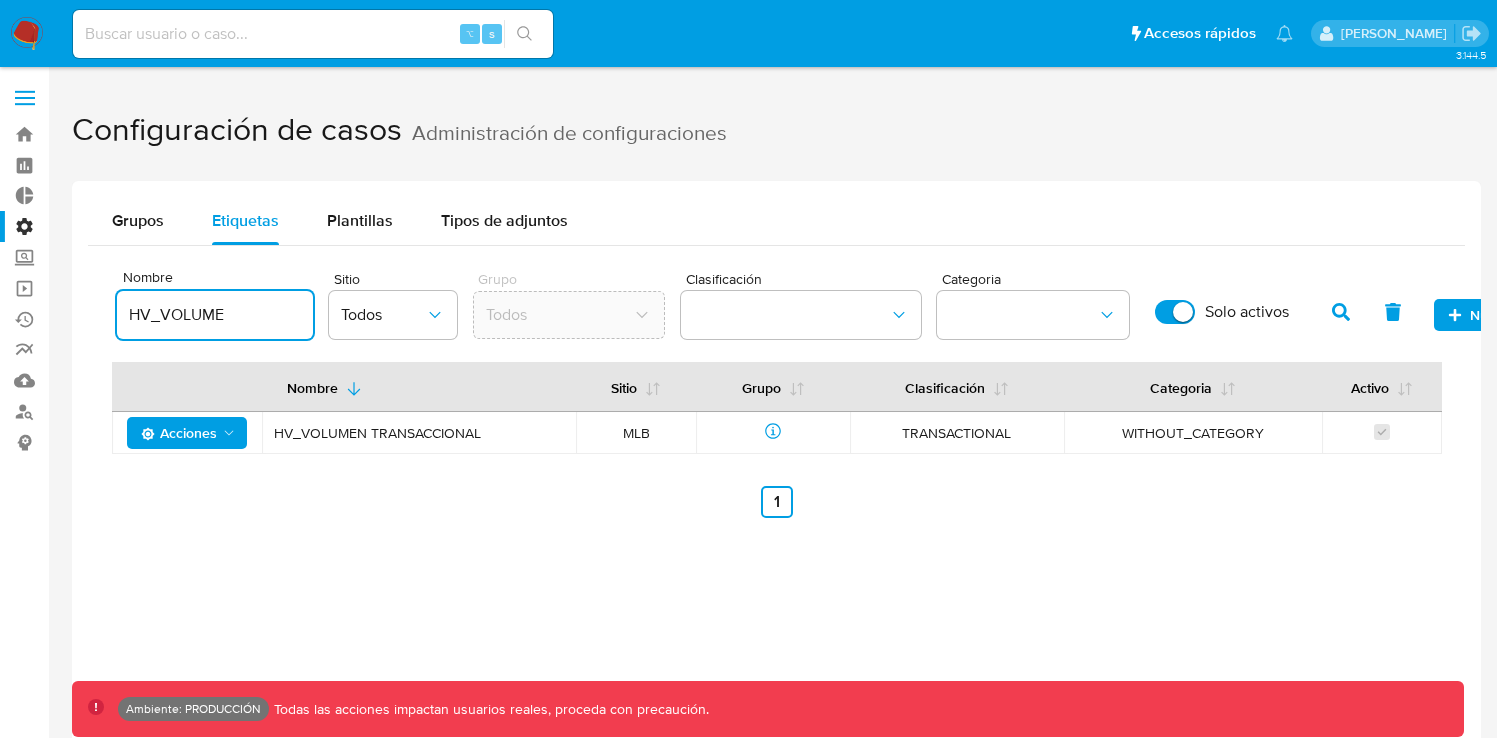 drag, startPoint x: 231, startPoint y: 317, endPoint x: 77, endPoint y: 309, distance: 154.20766 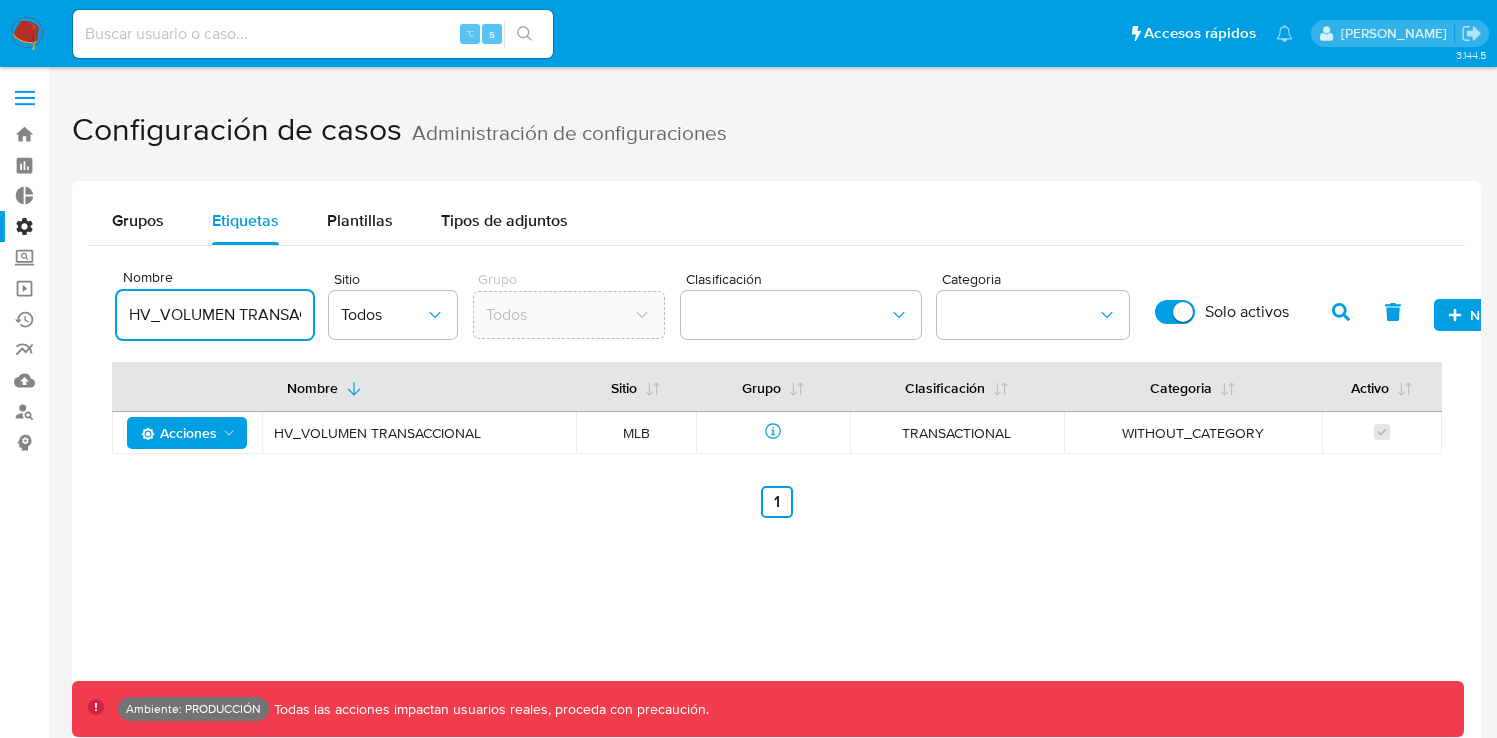 scroll, scrollTop: 0, scrollLeft: 67, axis: horizontal 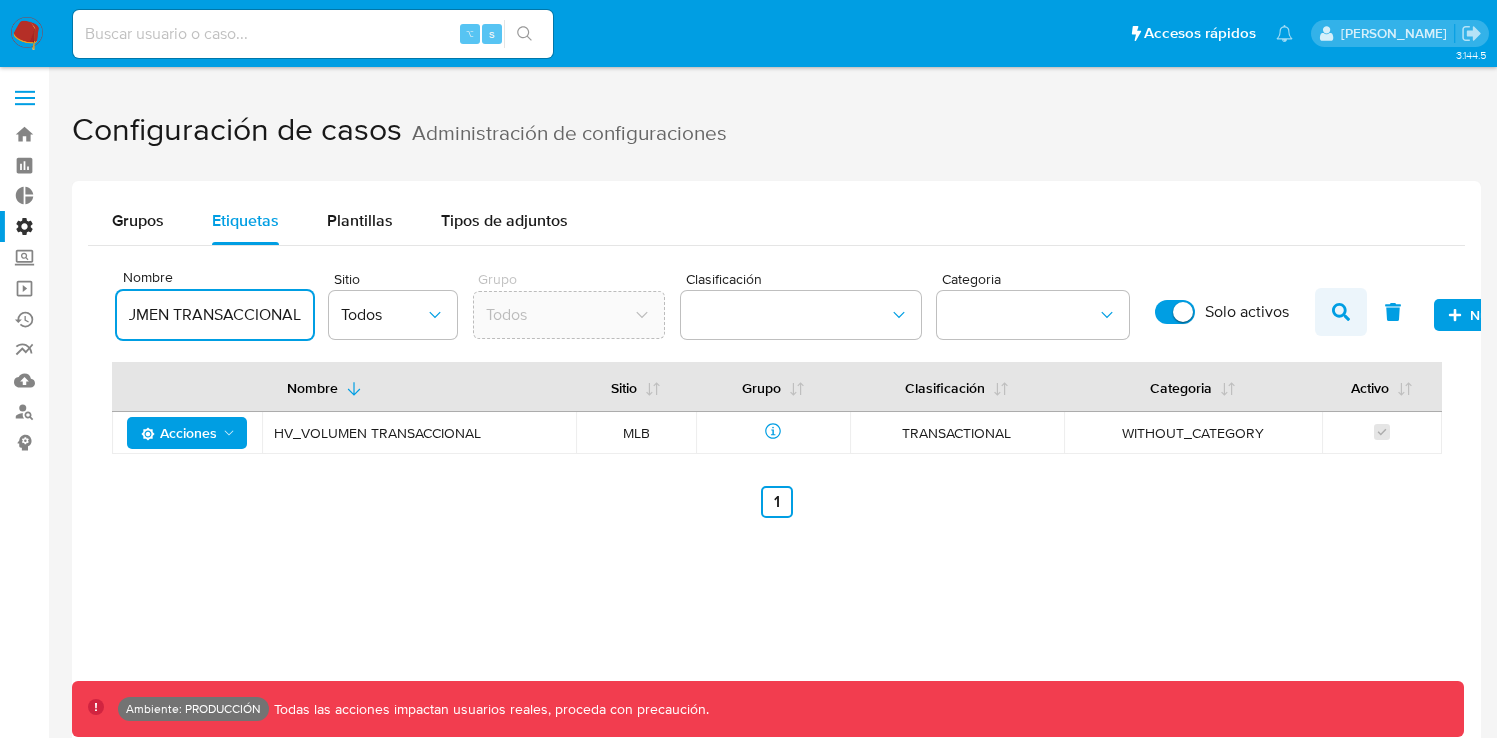 type on "HV_VOLUMEN TRANSACCIONAL" 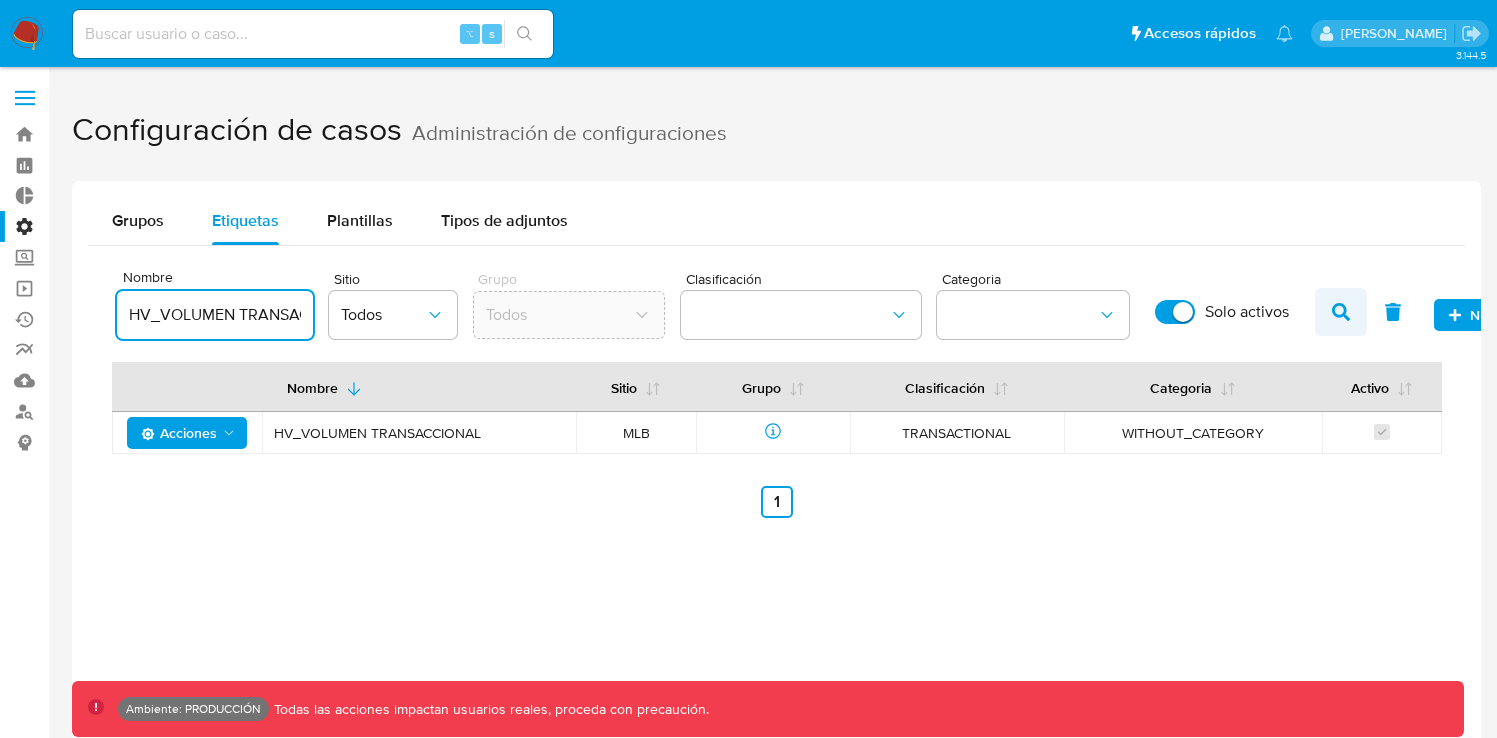 click at bounding box center [1341, 312] 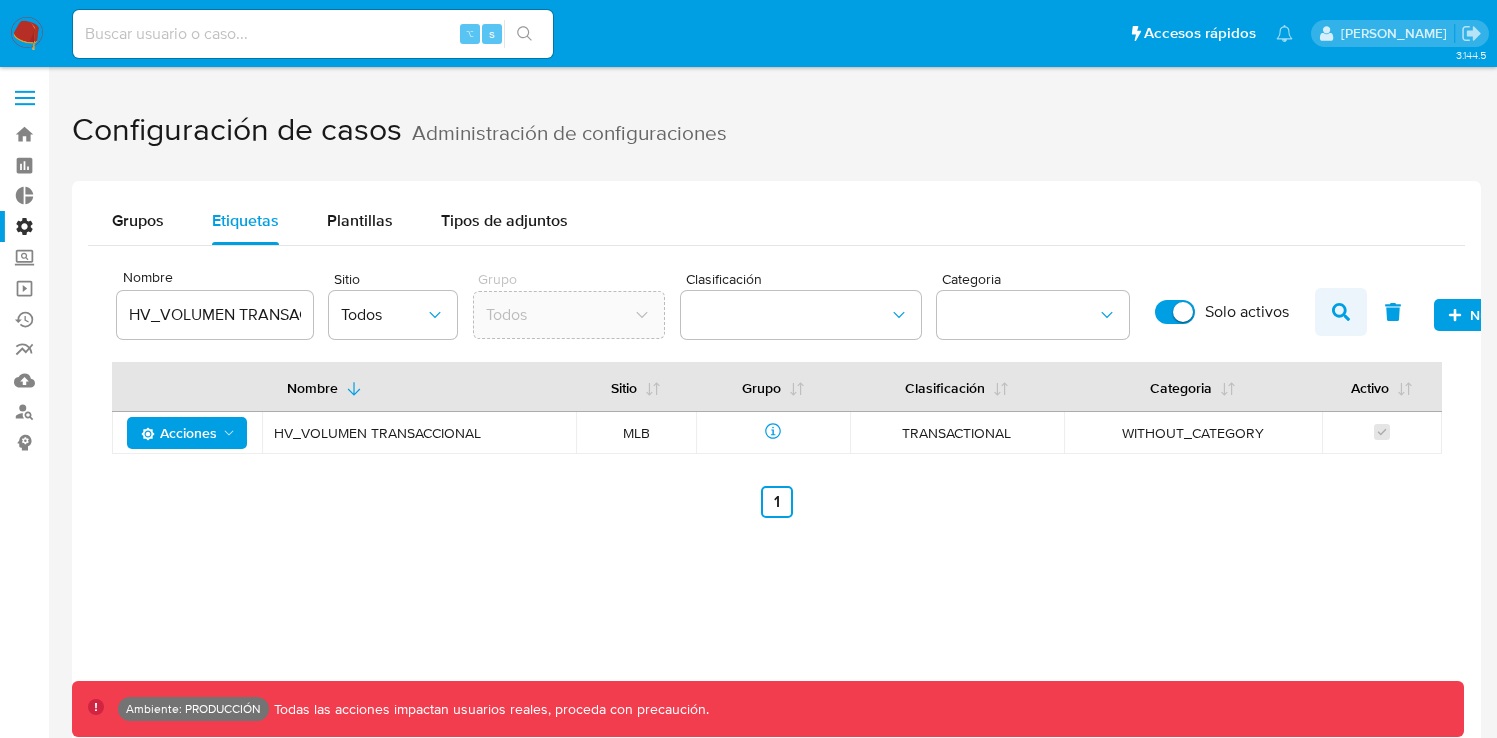 click 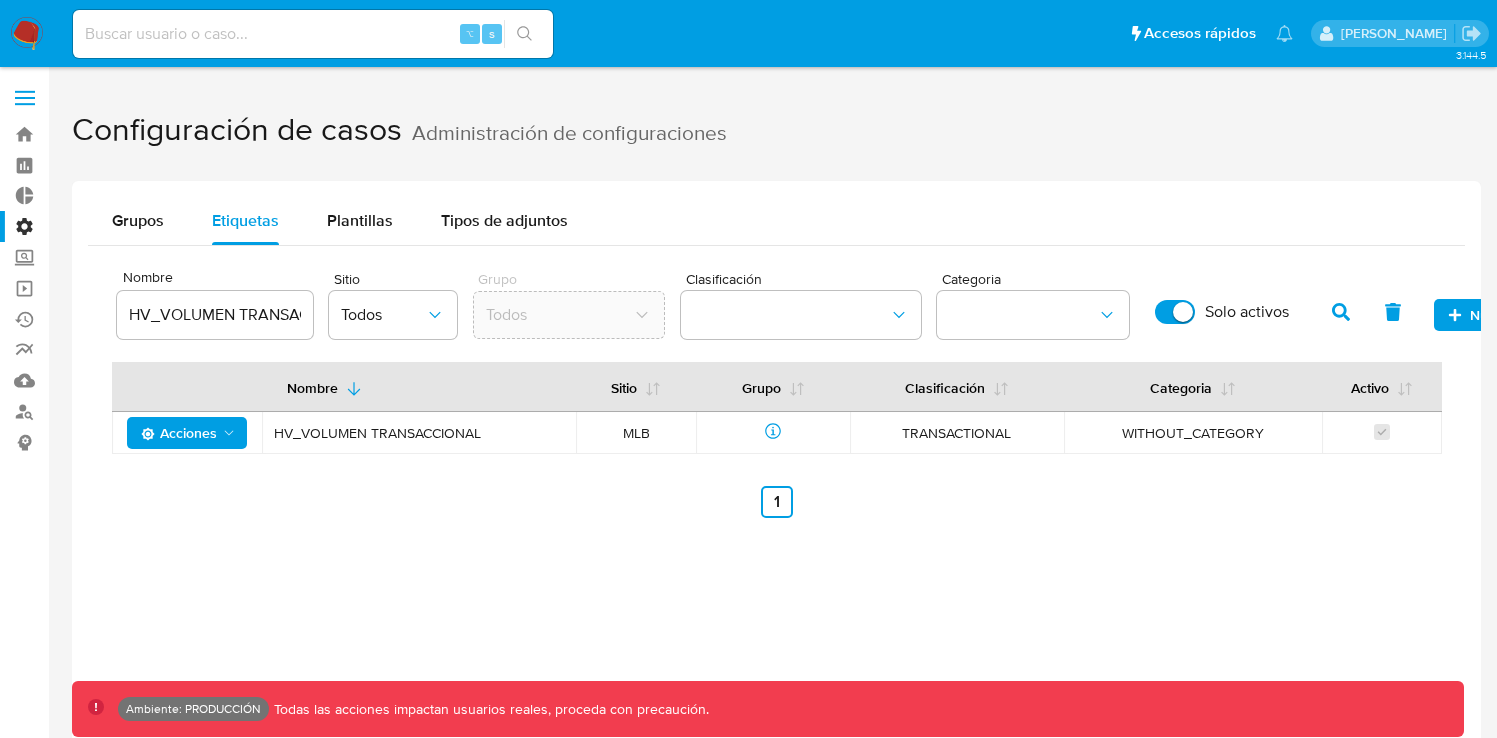 click on "HV_VOLUMEN TRANSACCIONAL" at bounding box center [215, 315] 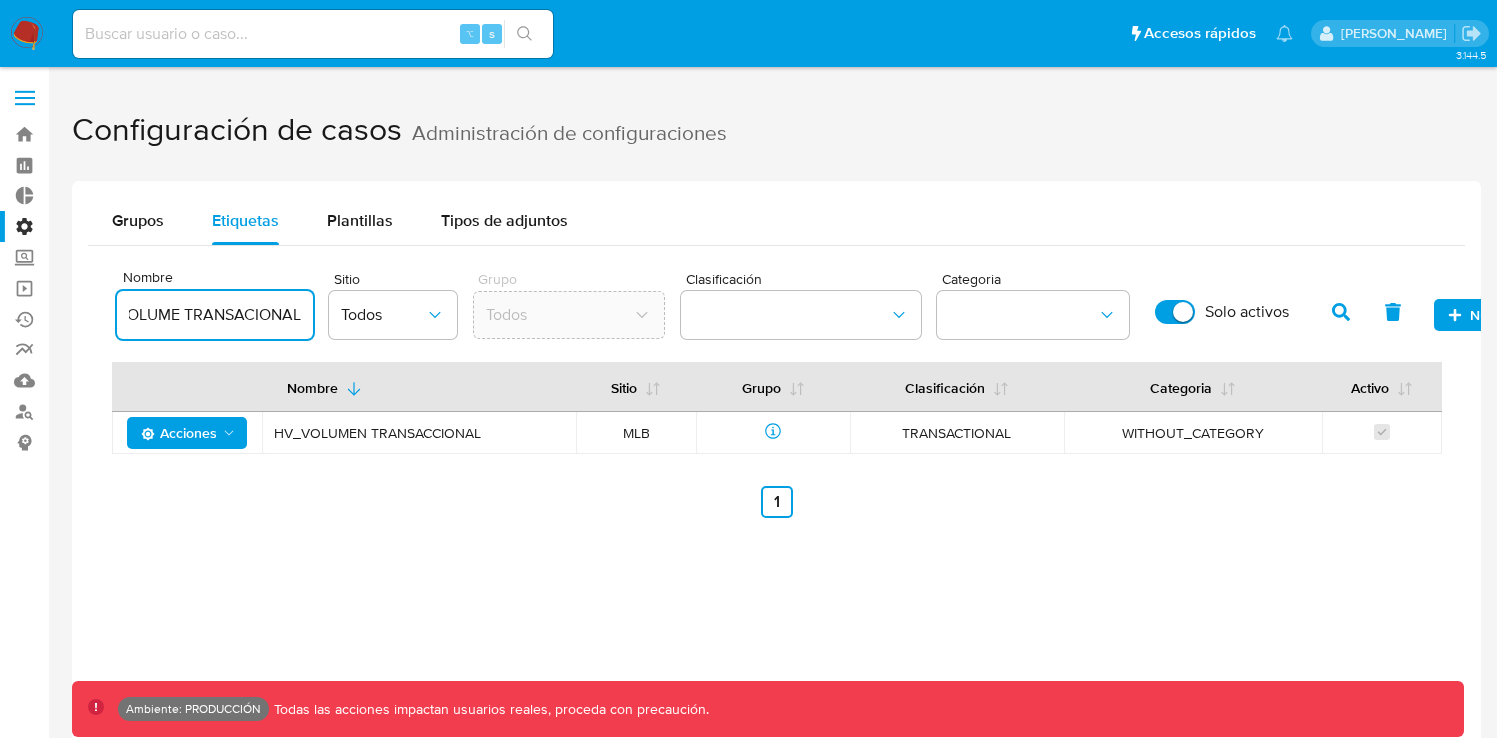 scroll, scrollTop: 0, scrollLeft: 0, axis: both 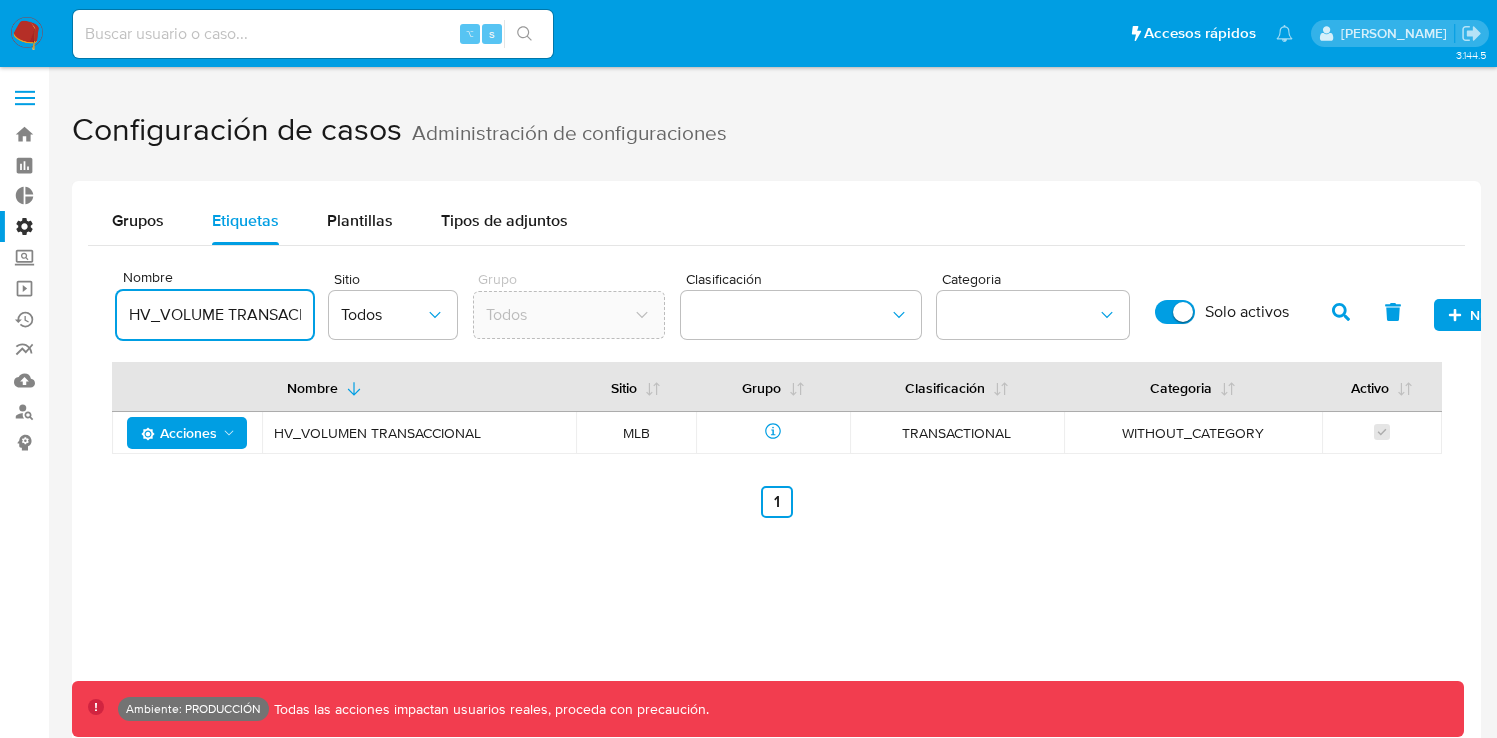 click 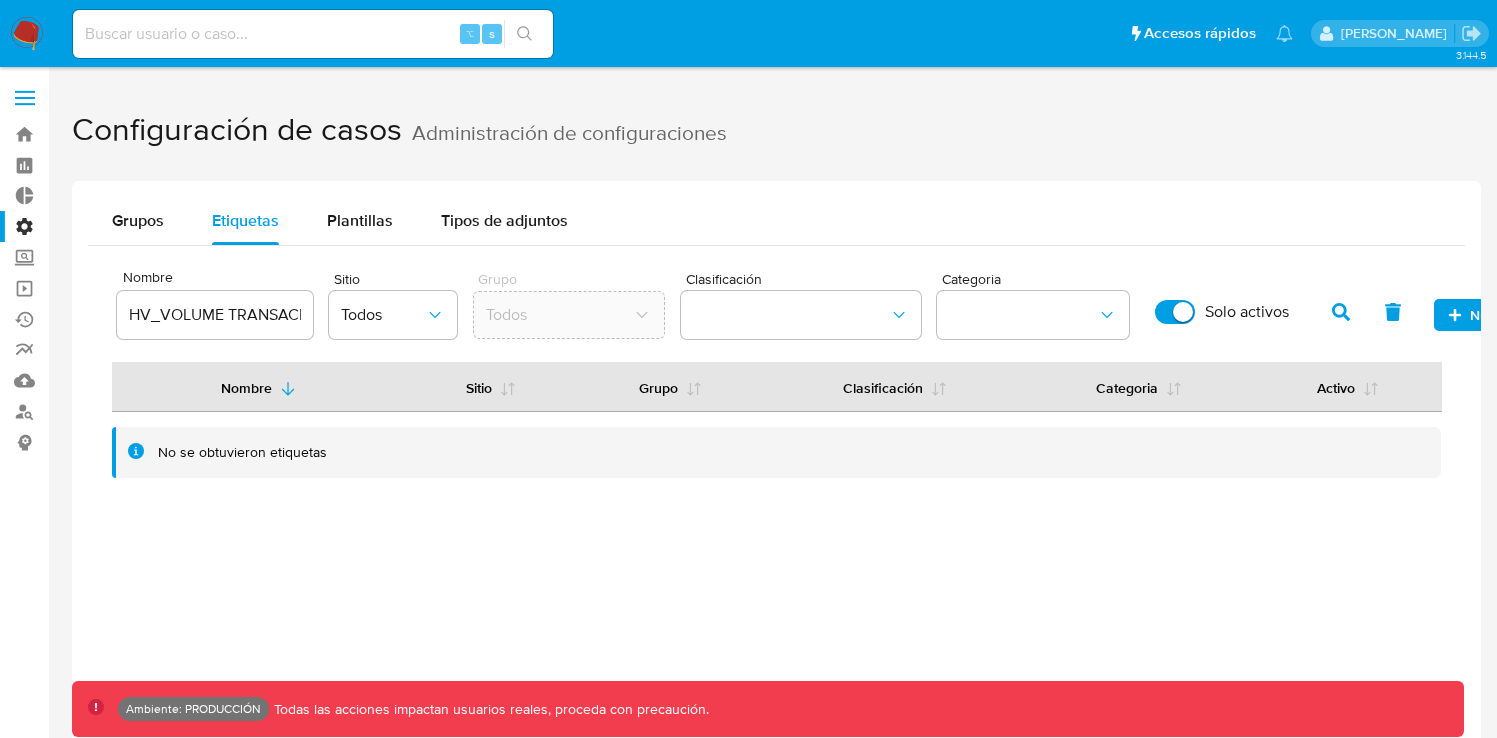 click 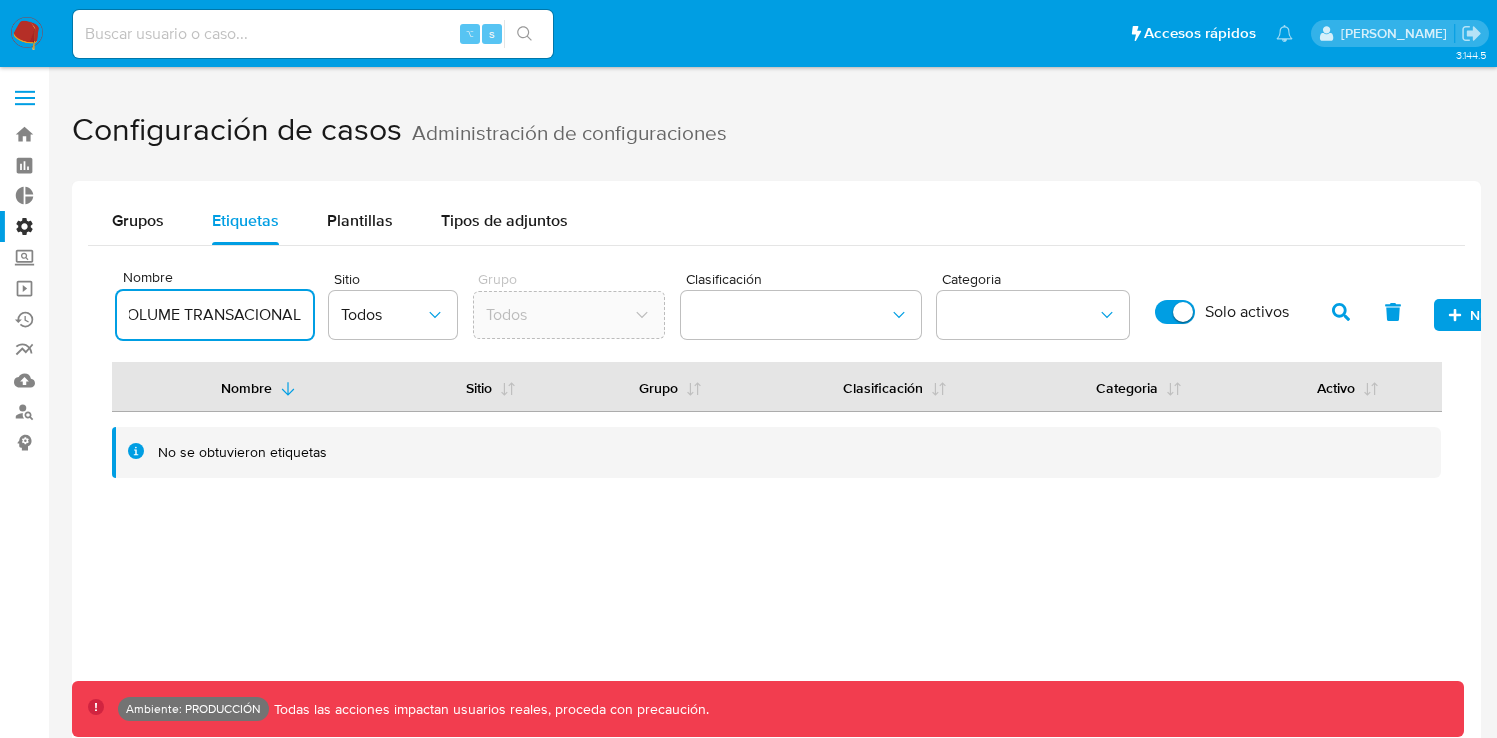 scroll, scrollTop: 0, scrollLeft: 46, axis: horizontal 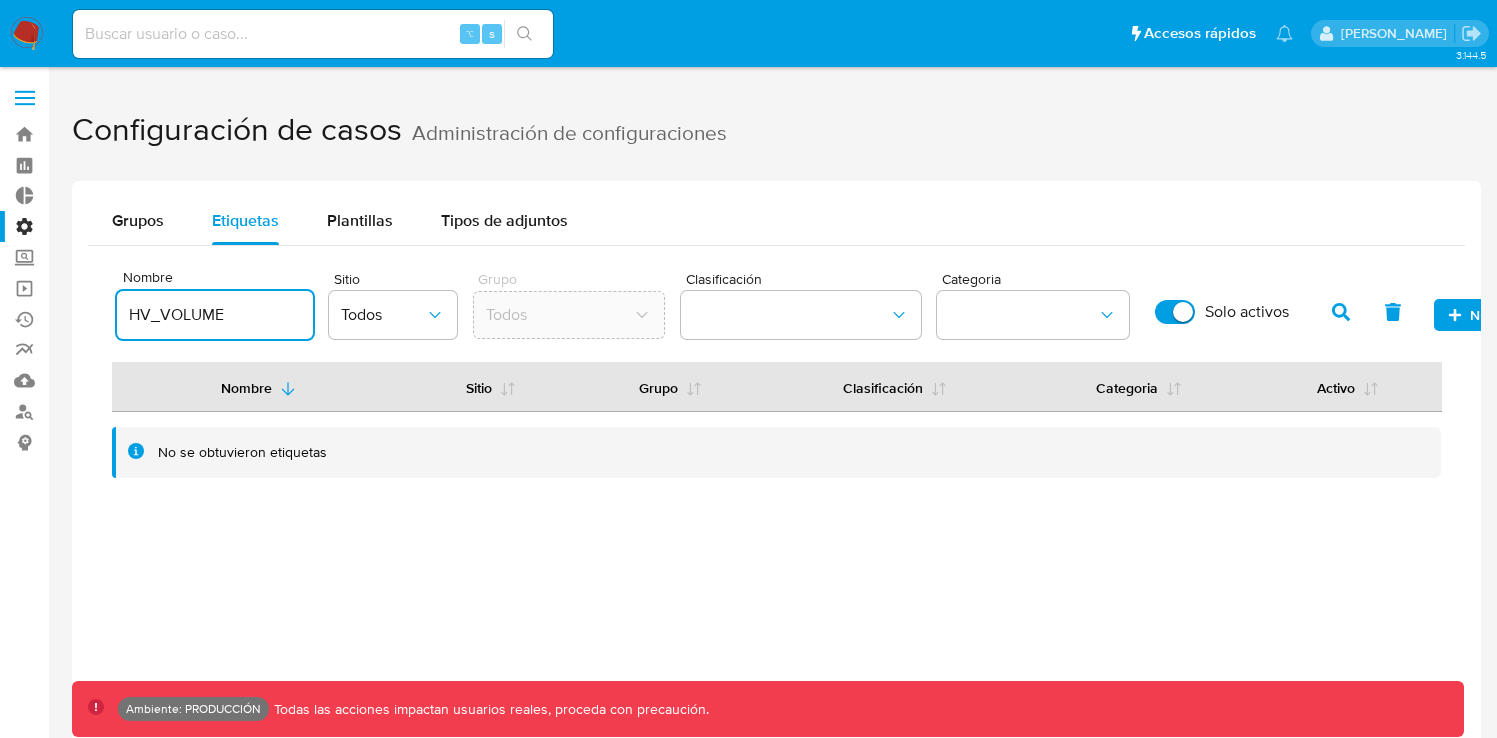 type on "HV_VOLUME" 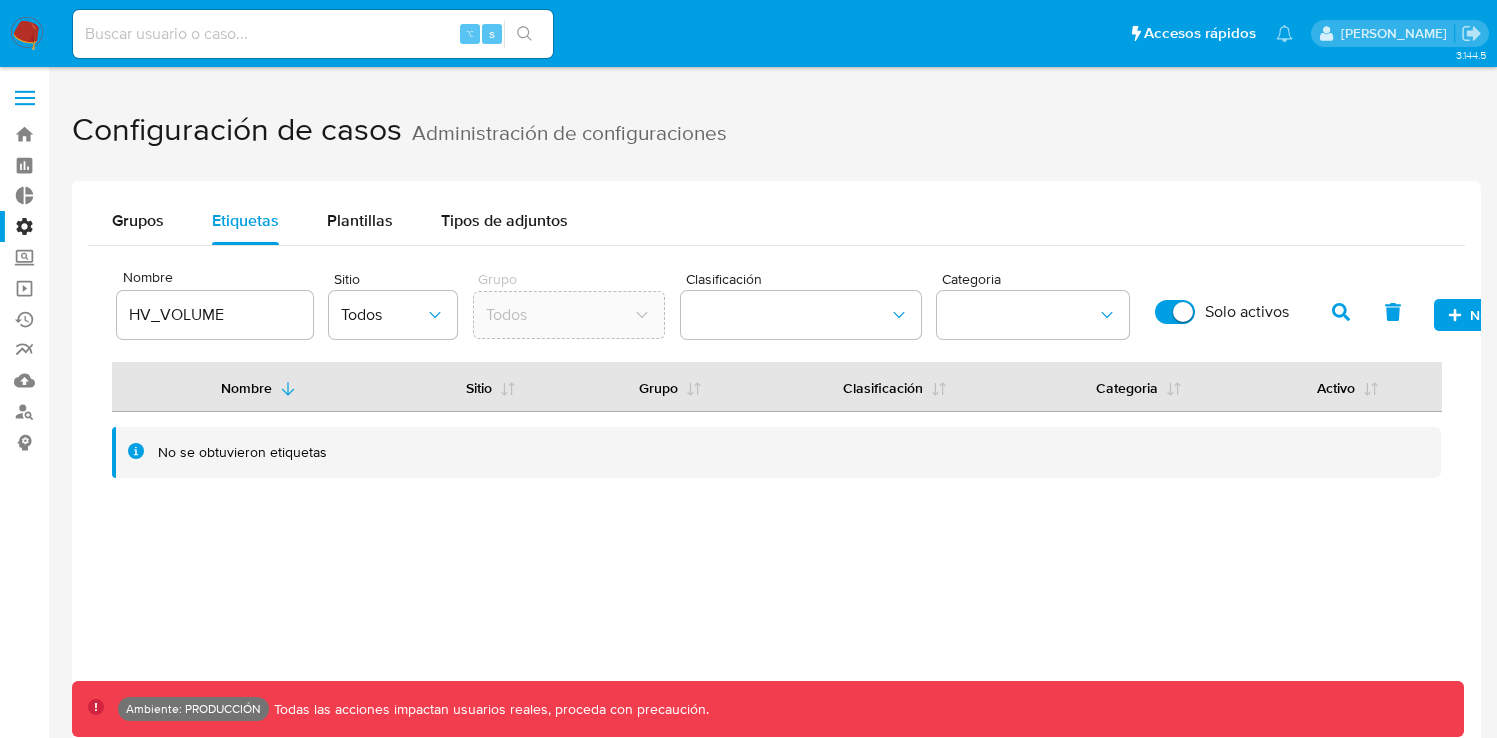 scroll, scrollTop: 0, scrollLeft: 0, axis: both 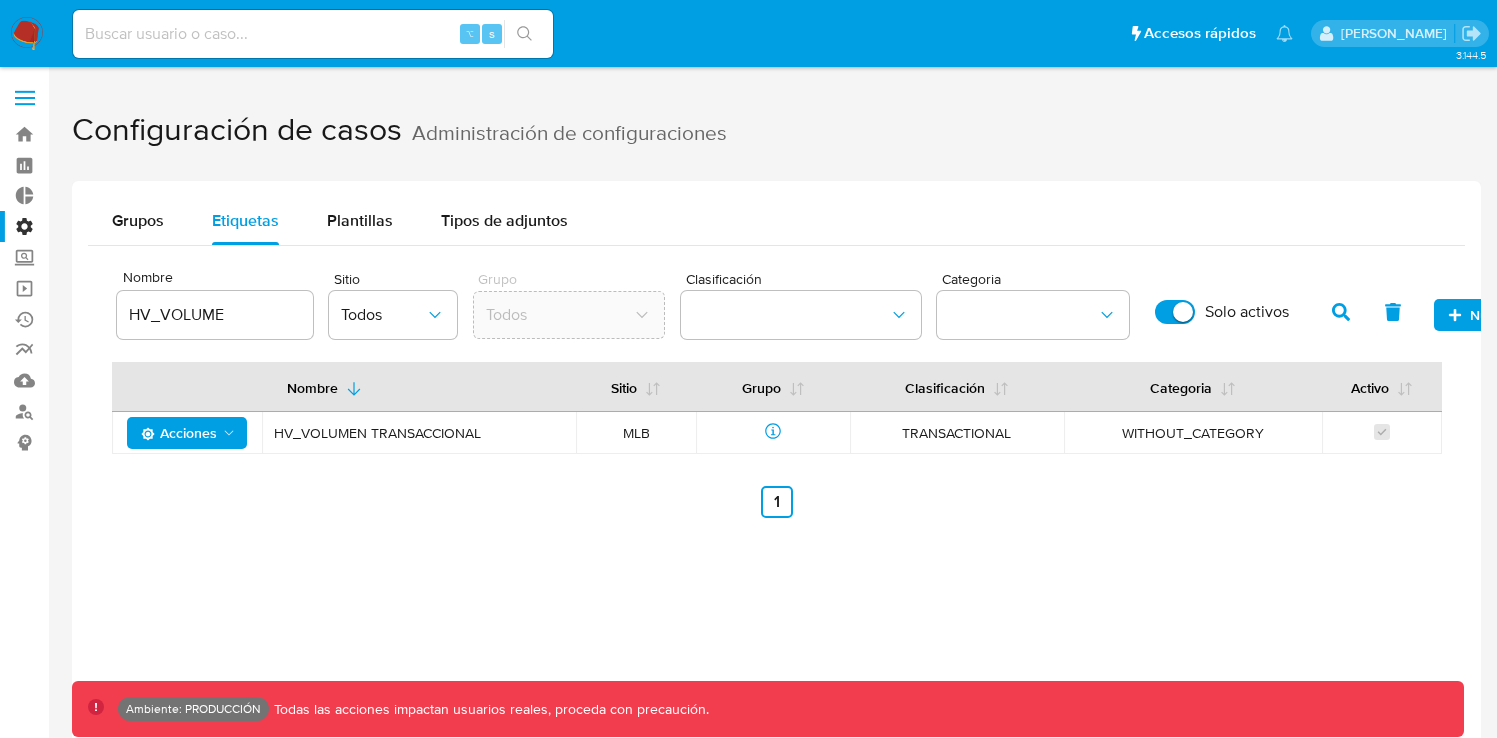 drag, startPoint x: 507, startPoint y: 437, endPoint x: 271, endPoint y: 434, distance: 236.01907 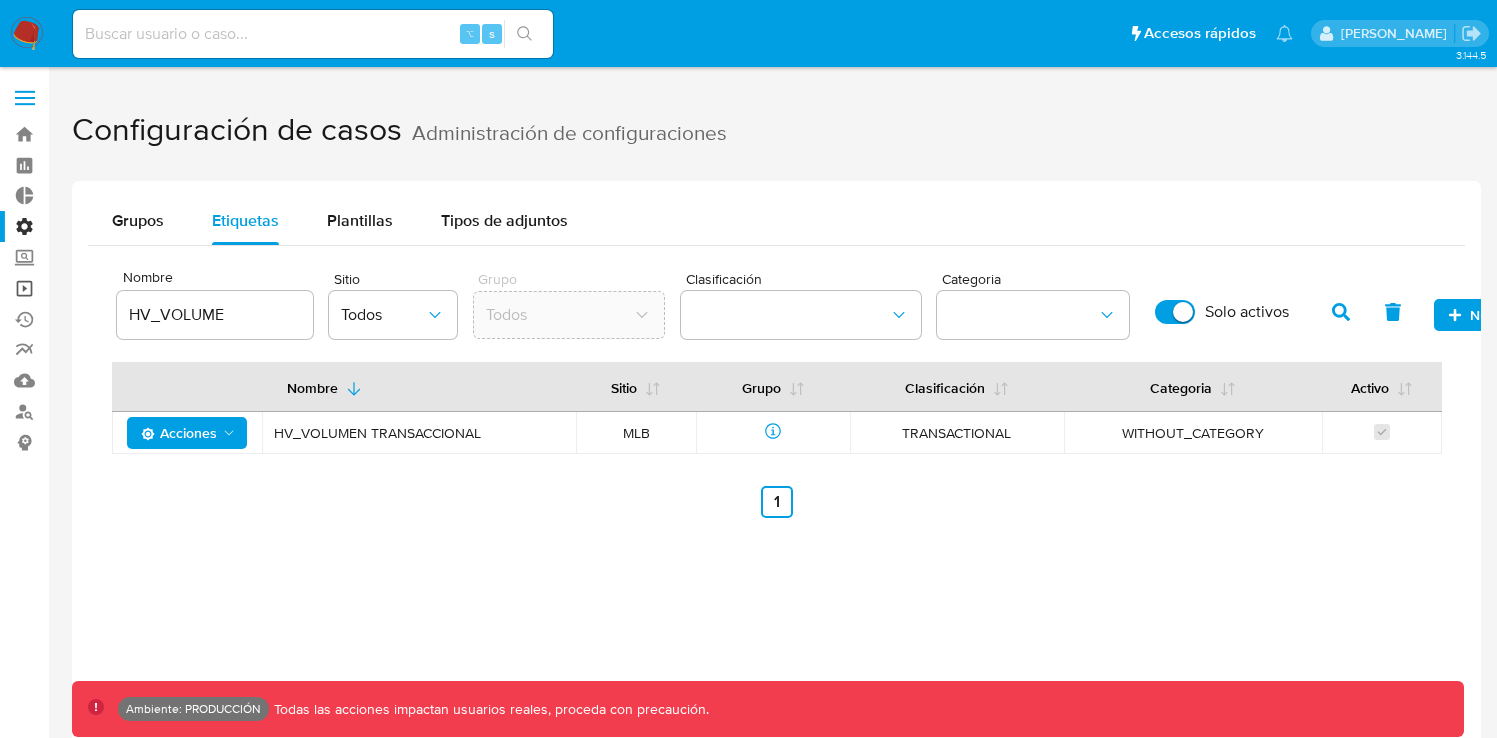 click on "Operaciones masivas" at bounding box center (119, 288) 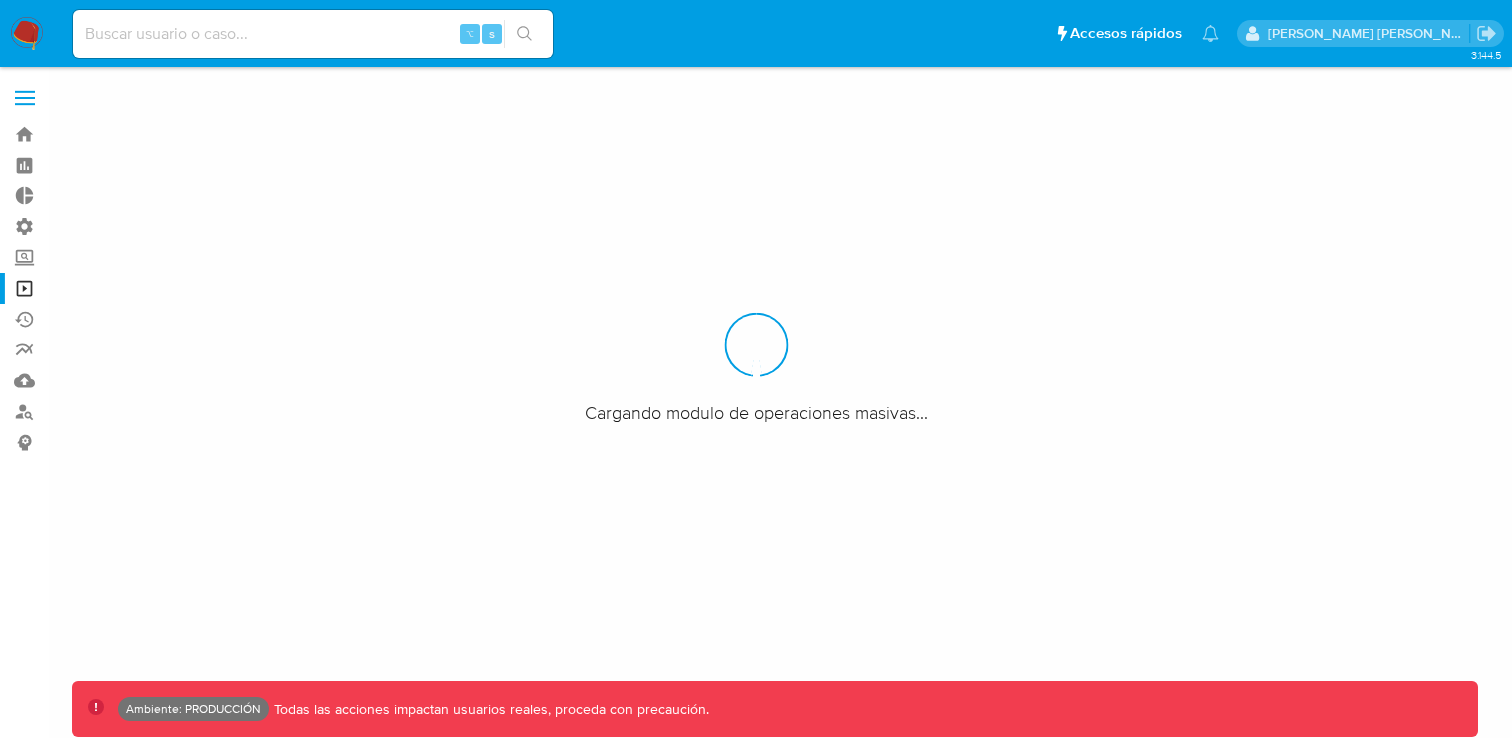 click on "Operaciones masivas" at bounding box center [119, 288] 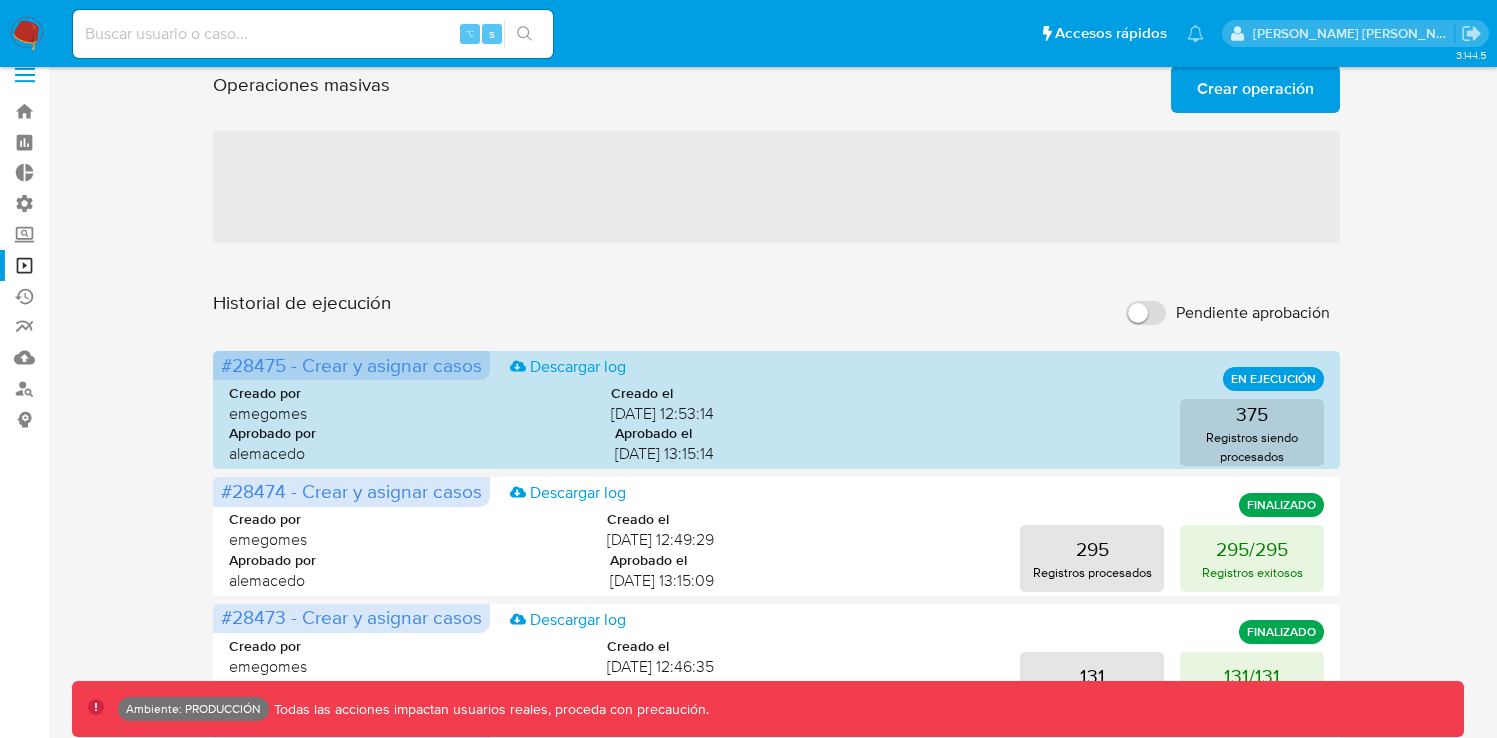 scroll, scrollTop: 72, scrollLeft: 0, axis: vertical 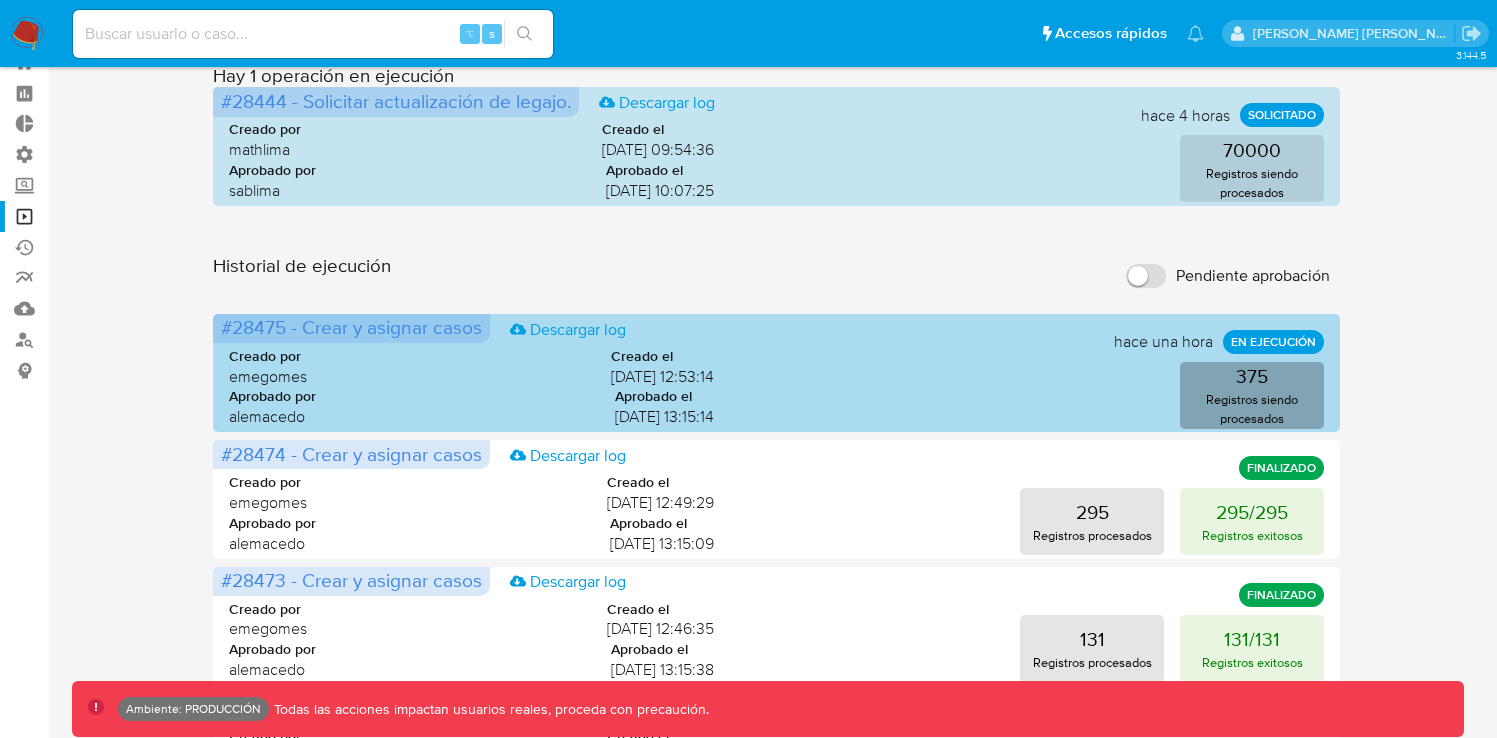click on "Registros siendo procesados" at bounding box center [1252, 409] 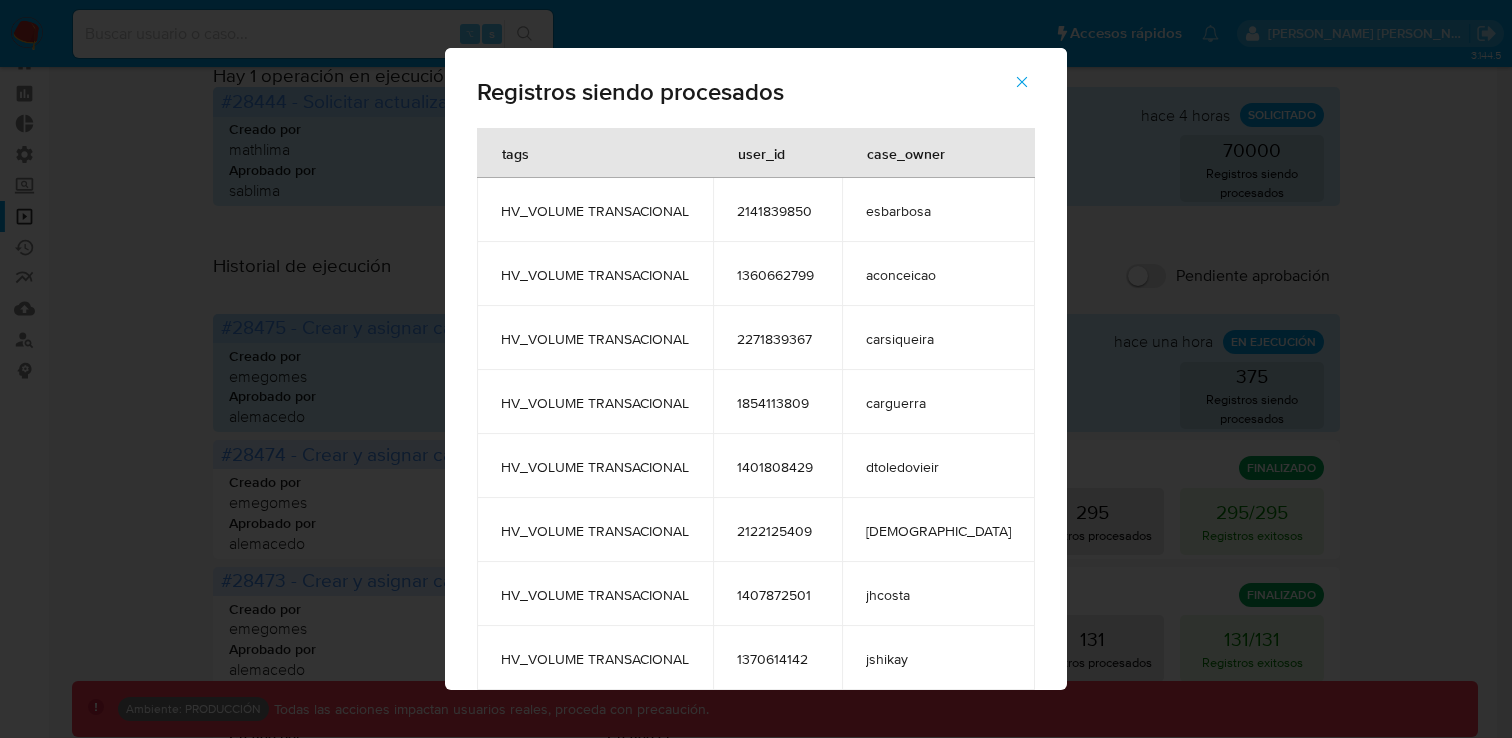 click 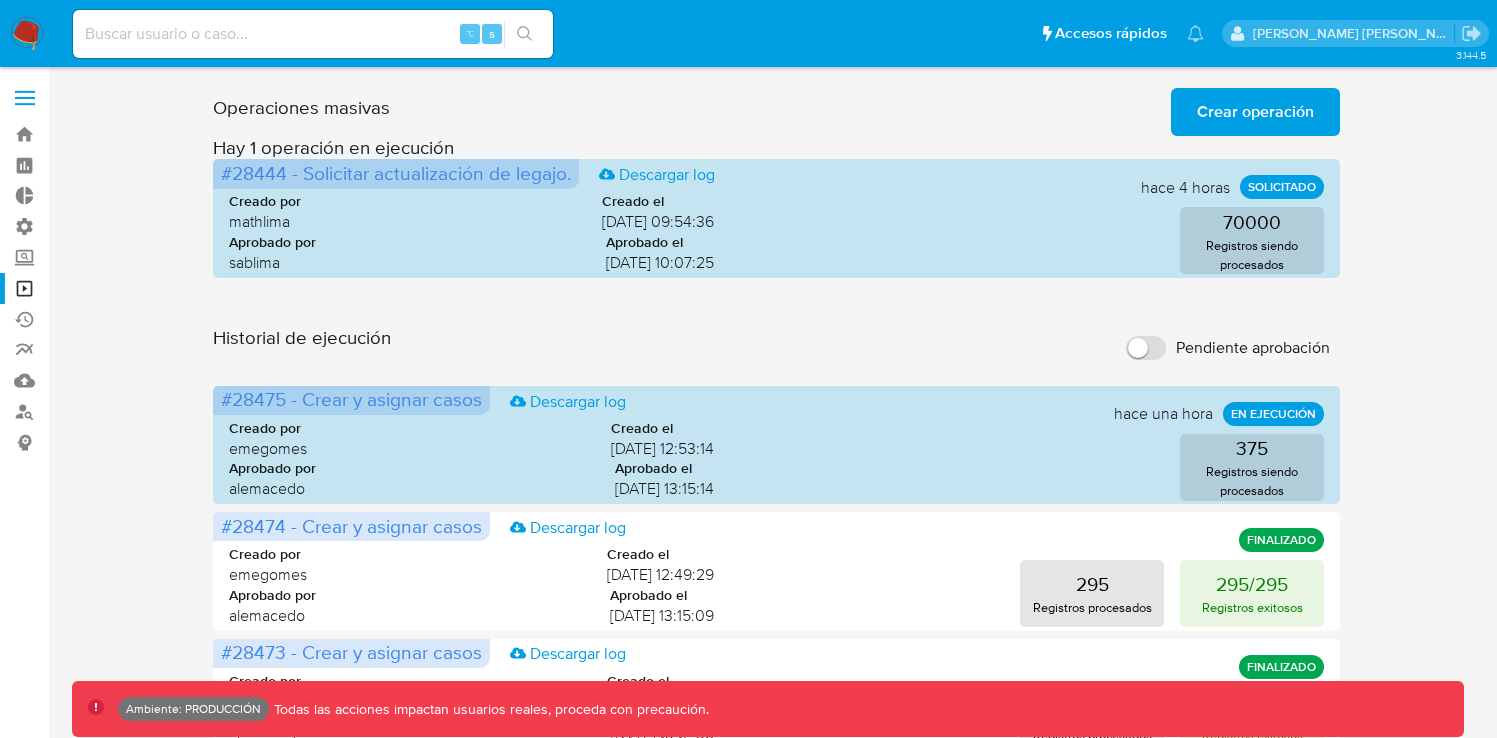 scroll, scrollTop: 0, scrollLeft: 0, axis: both 